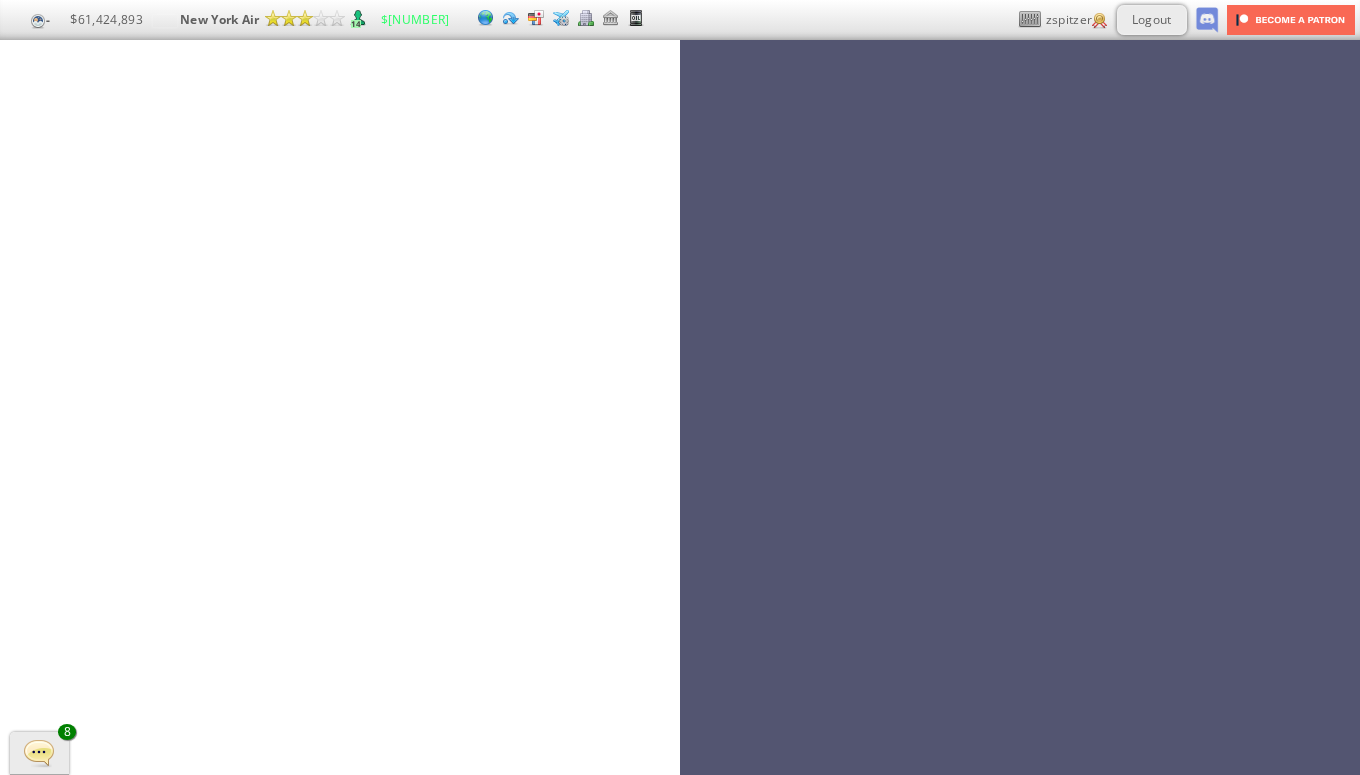 scroll, scrollTop: 0, scrollLeft: 0, axis: both 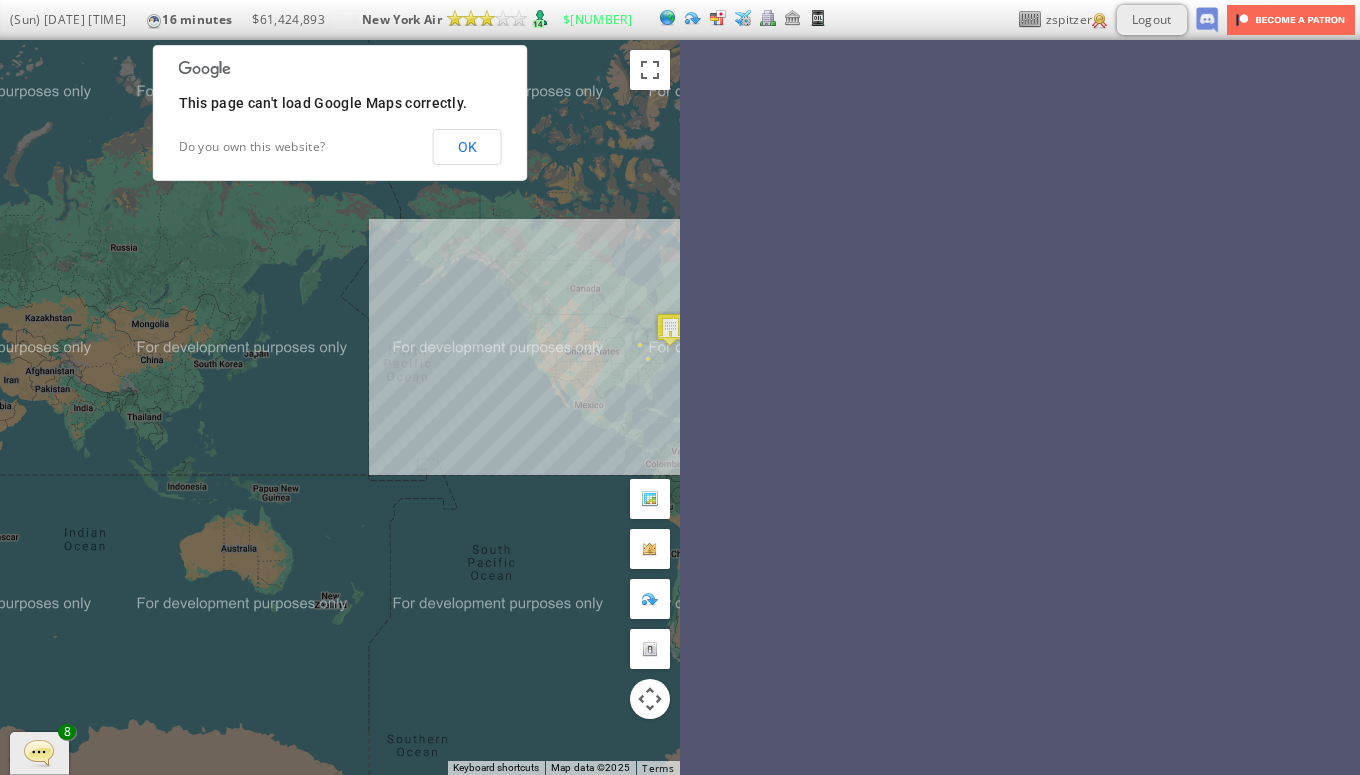 drag, startPoint x: 579, startPoint y: 425, endPoint x: 427, endPoint y: 435, distance: 152.3286 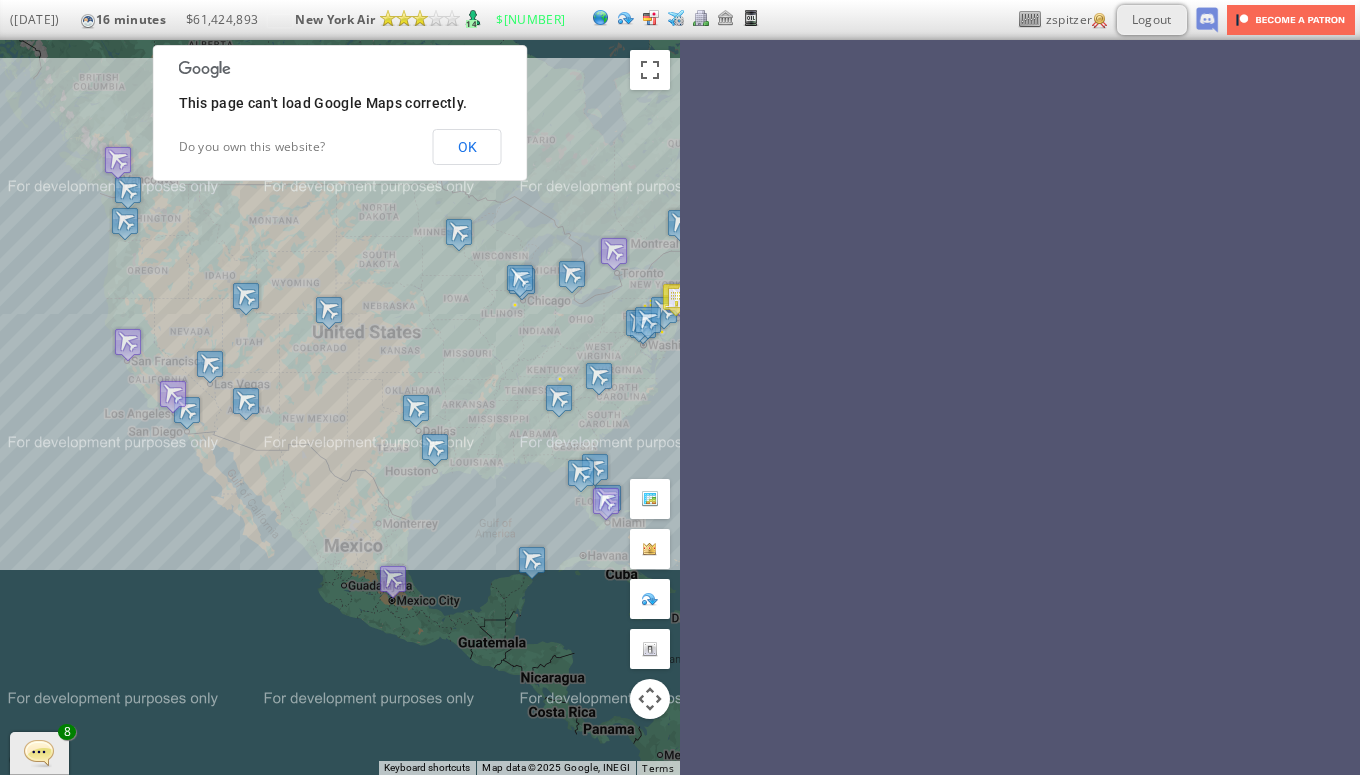 click on "To navigate, press the arrow keys." at bounding box center (340, 407) 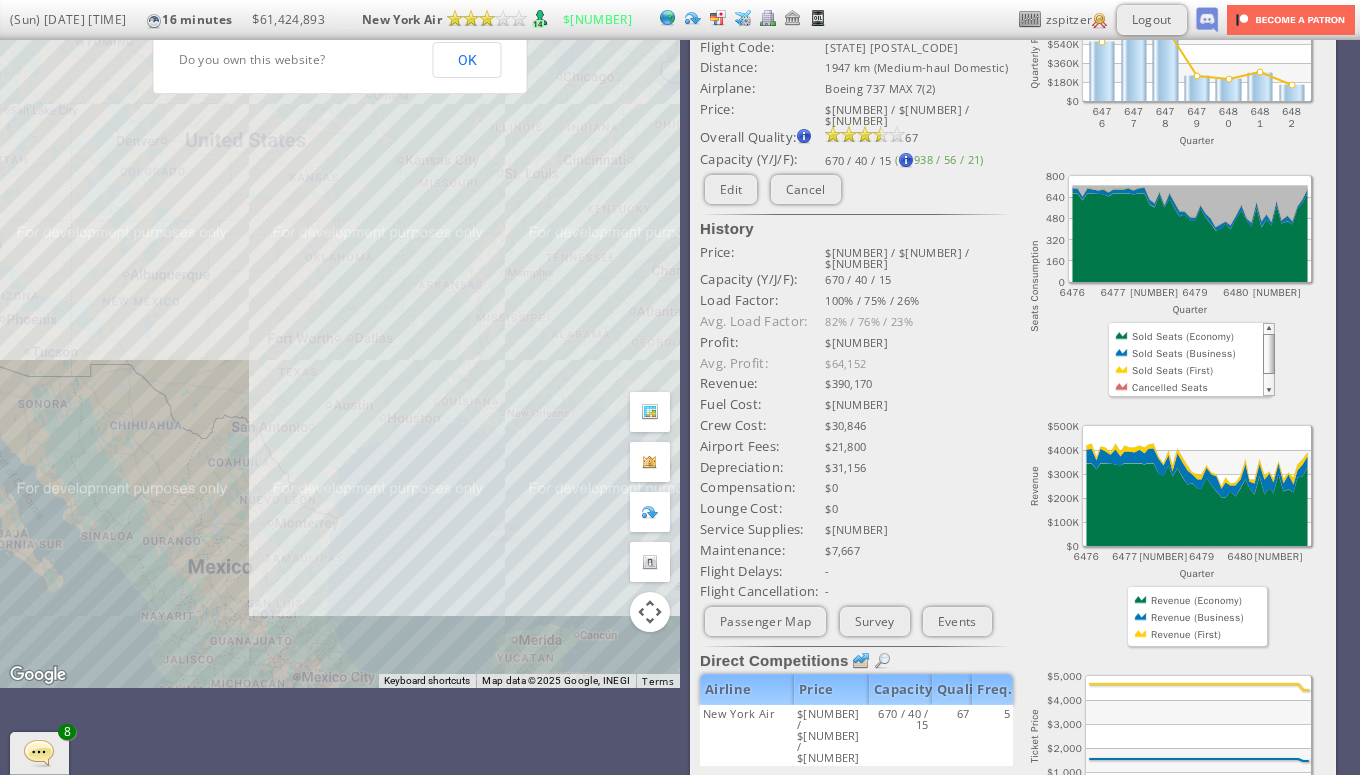 scroll, scrollTop: 0, scrollLeft: 0, axis: both 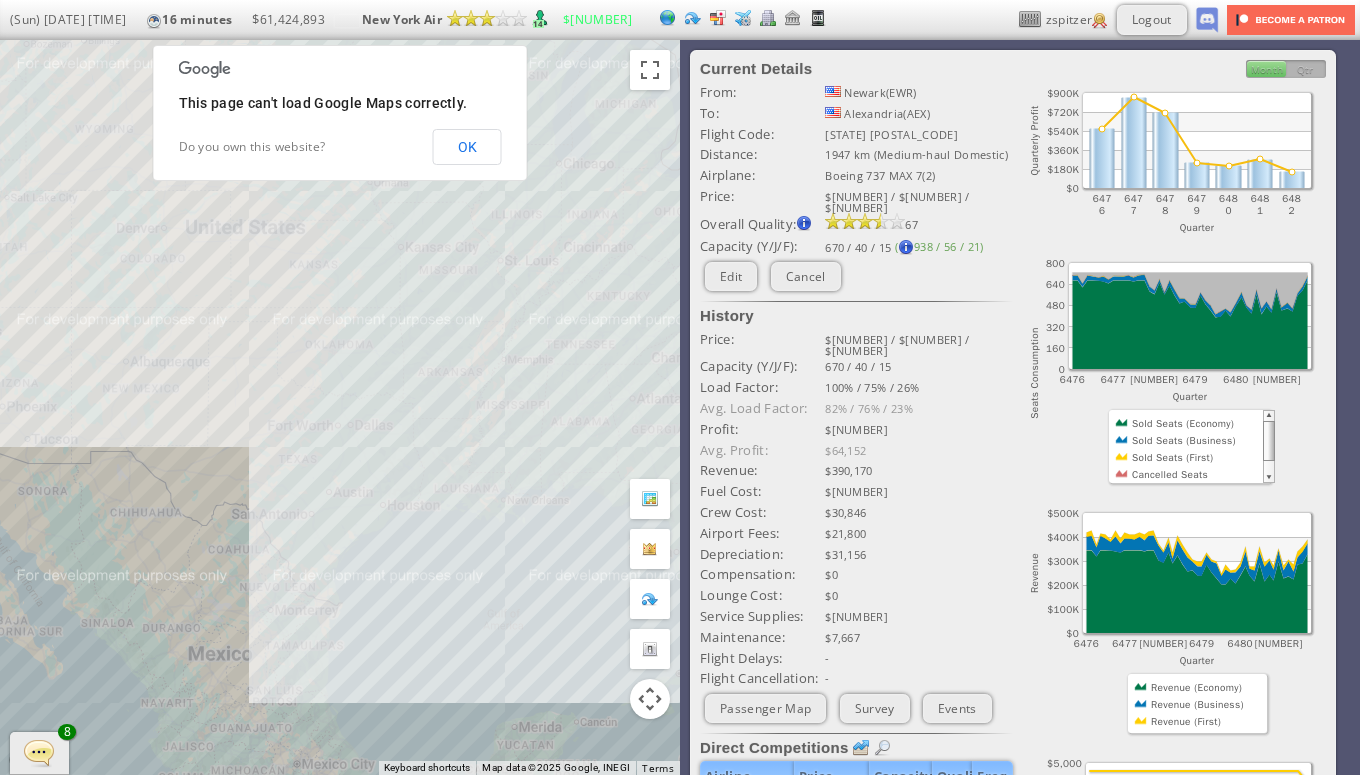 click on "To navigate, press the arrow keys." at bounding box center [340, 407] 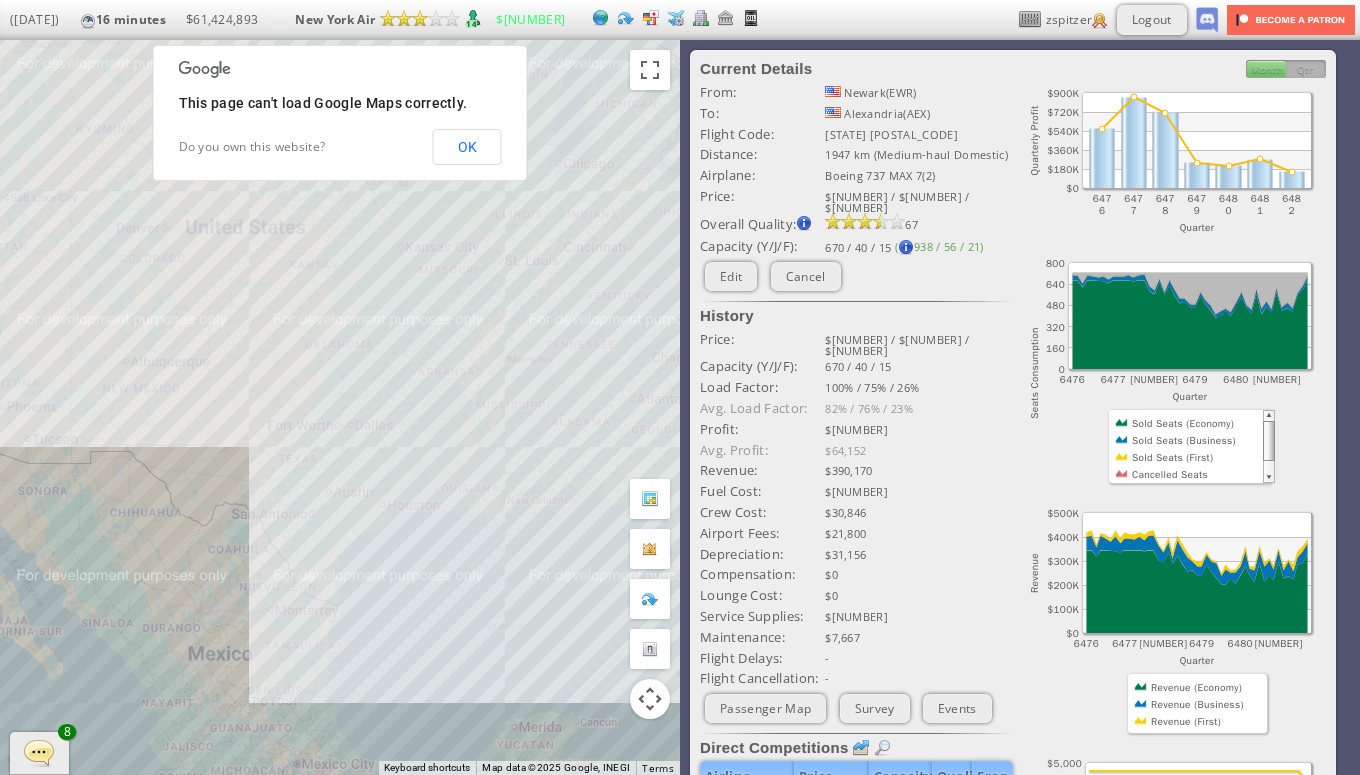 click on "To navigate, press the arrow keys." at bounding box center [340, 407] 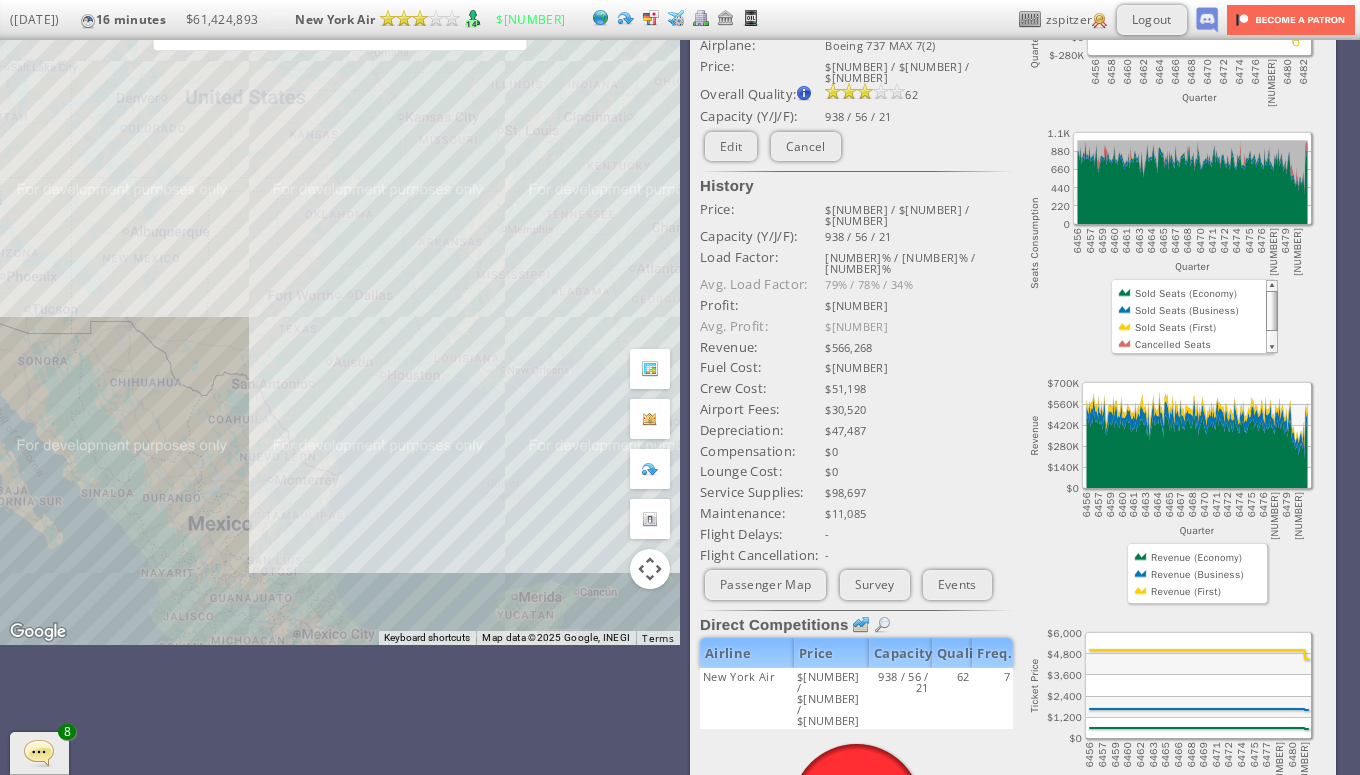 scroll, scrollTop: 0, scrollLeft: 0, axis: both 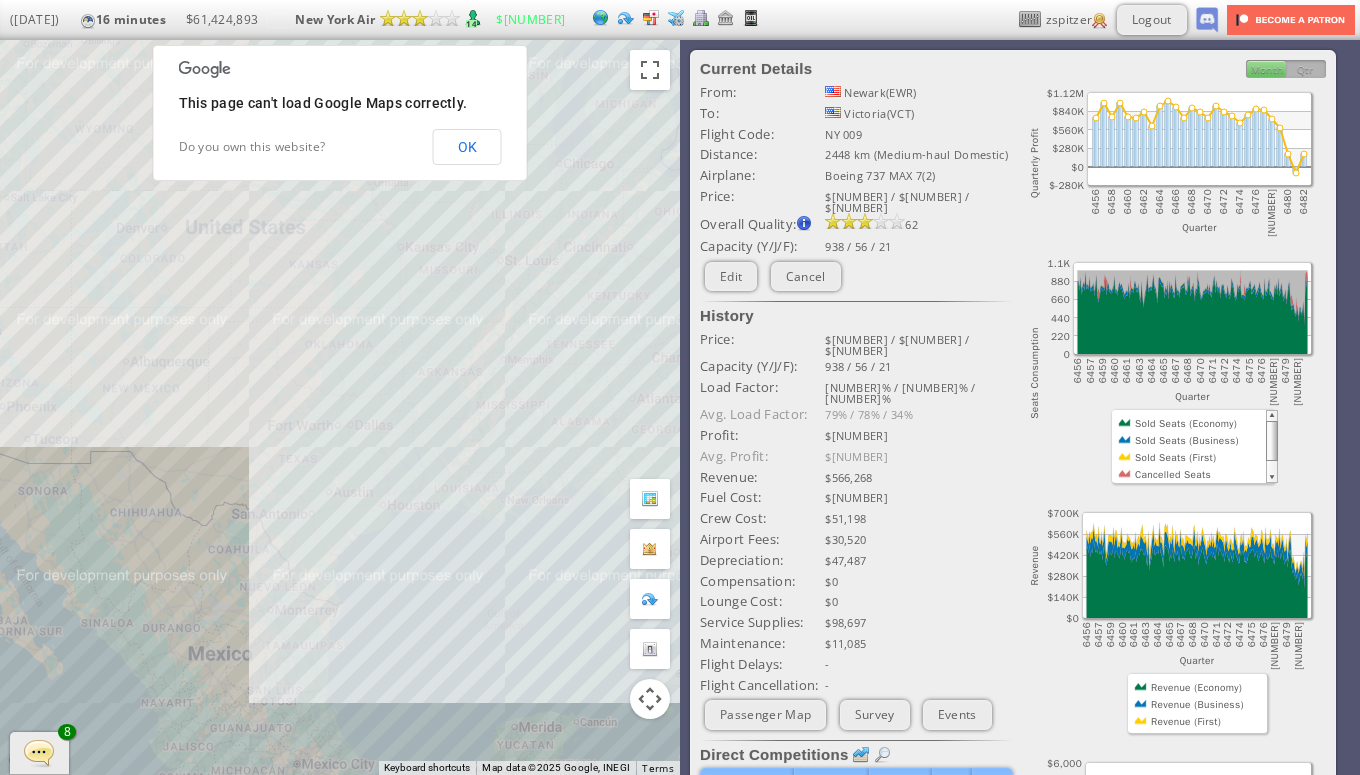 click on "To navigate, press the arrow keys." at bounding box center [340, 407] 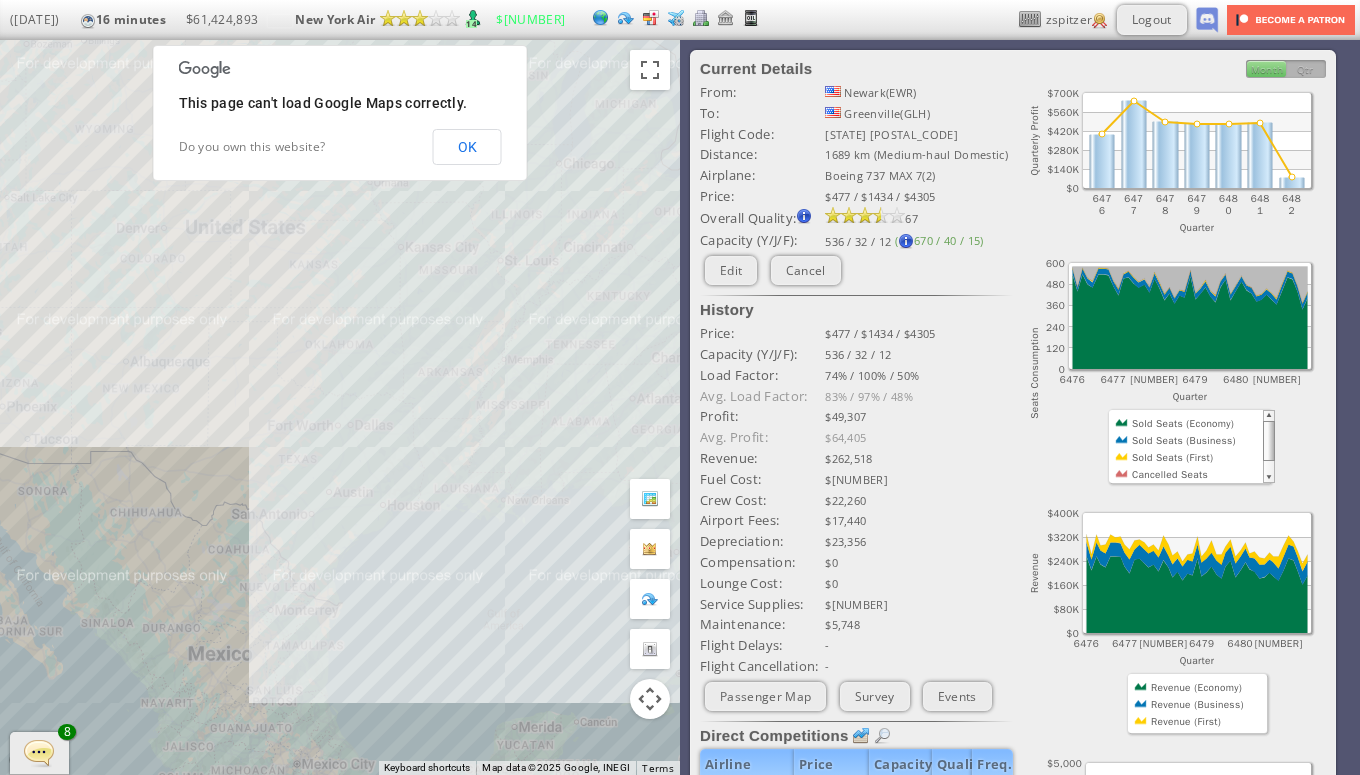 click on "To navigate, press the arrow keys." at bounding box center (340, 407) 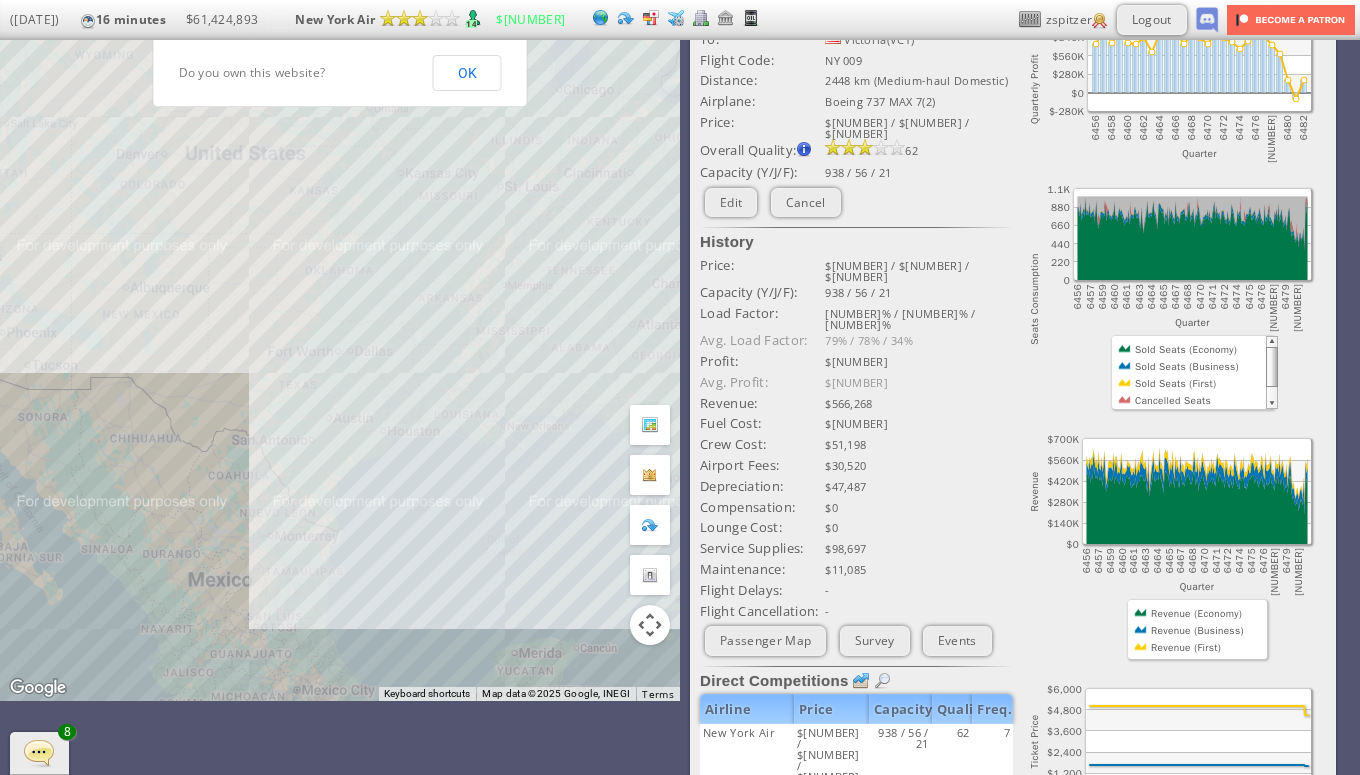 scroll, scrollTop: 0, scrollLeft: 0, axis: both 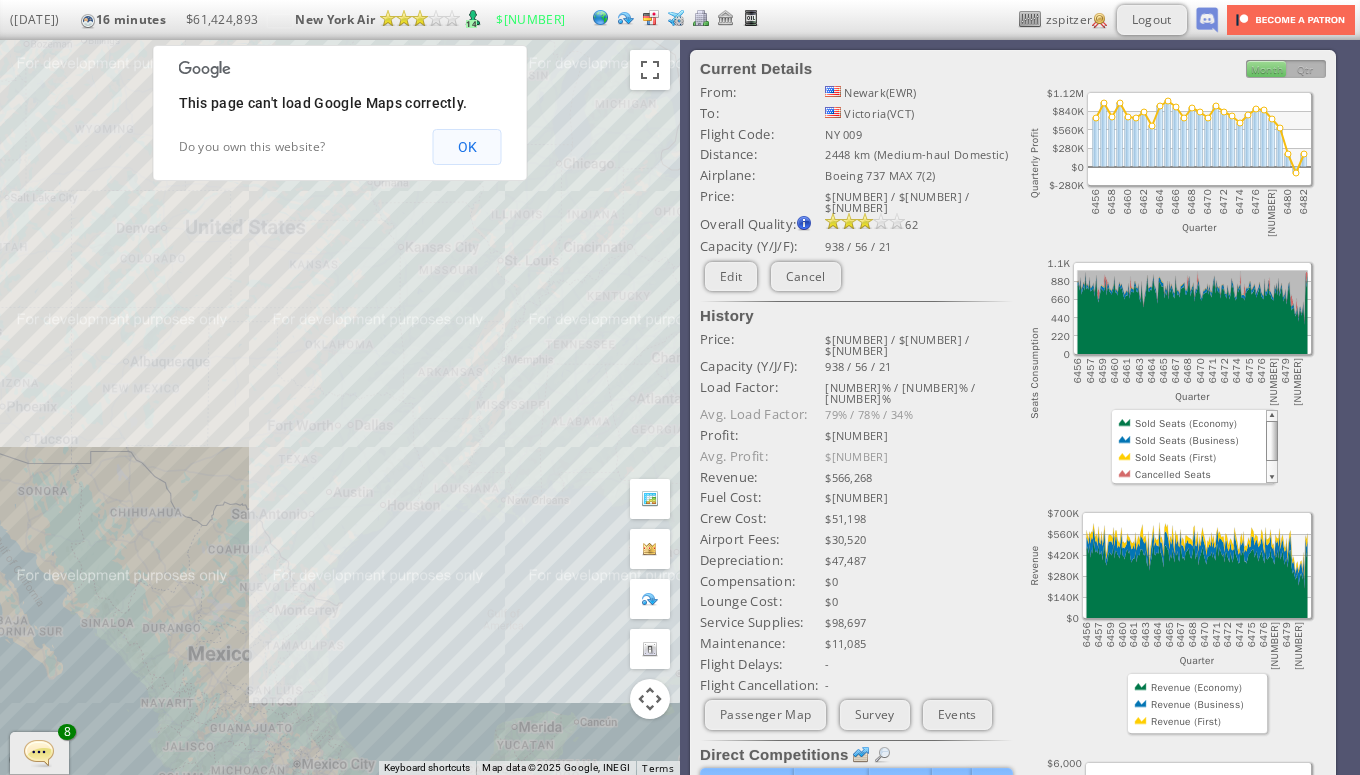 click on "OK" at bounding box center [467, 147] 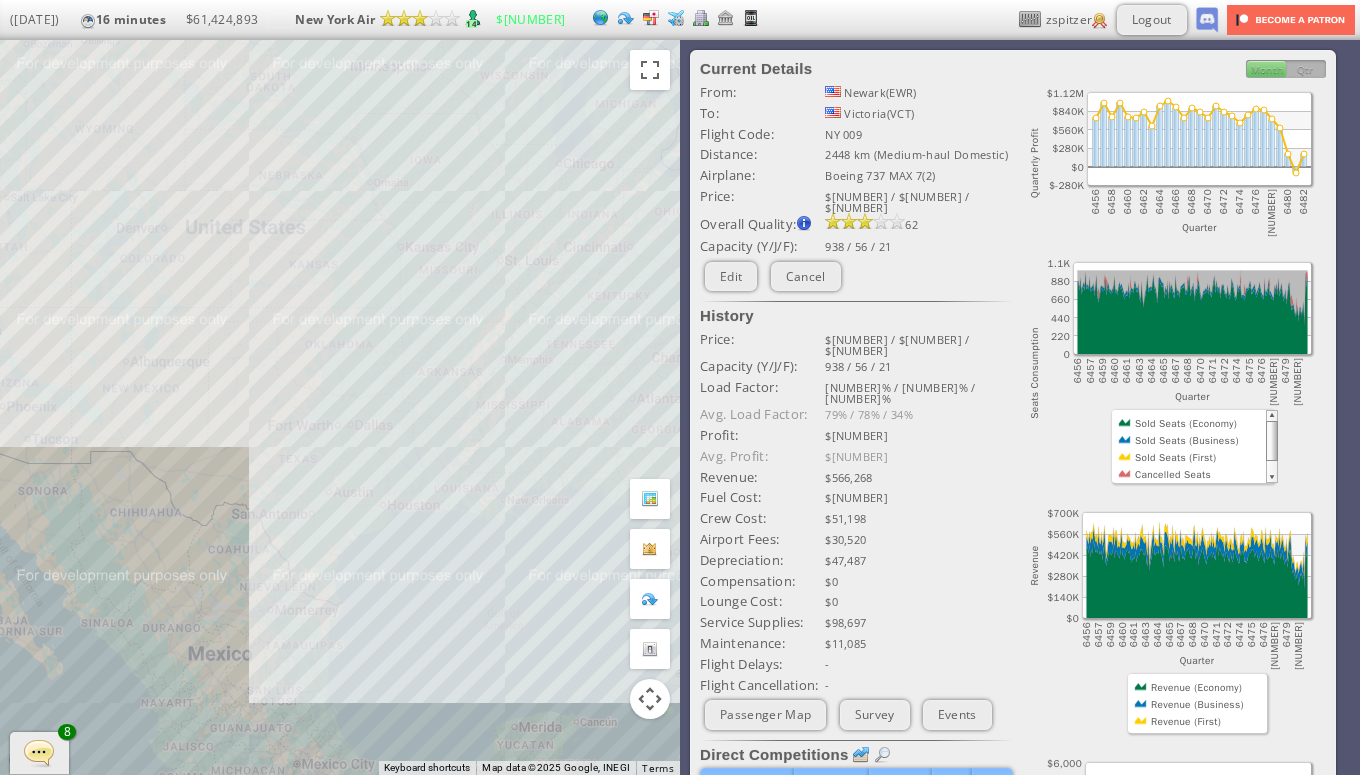 click on "To navigate, press the arrow keys." at bounding box center [340, 407] 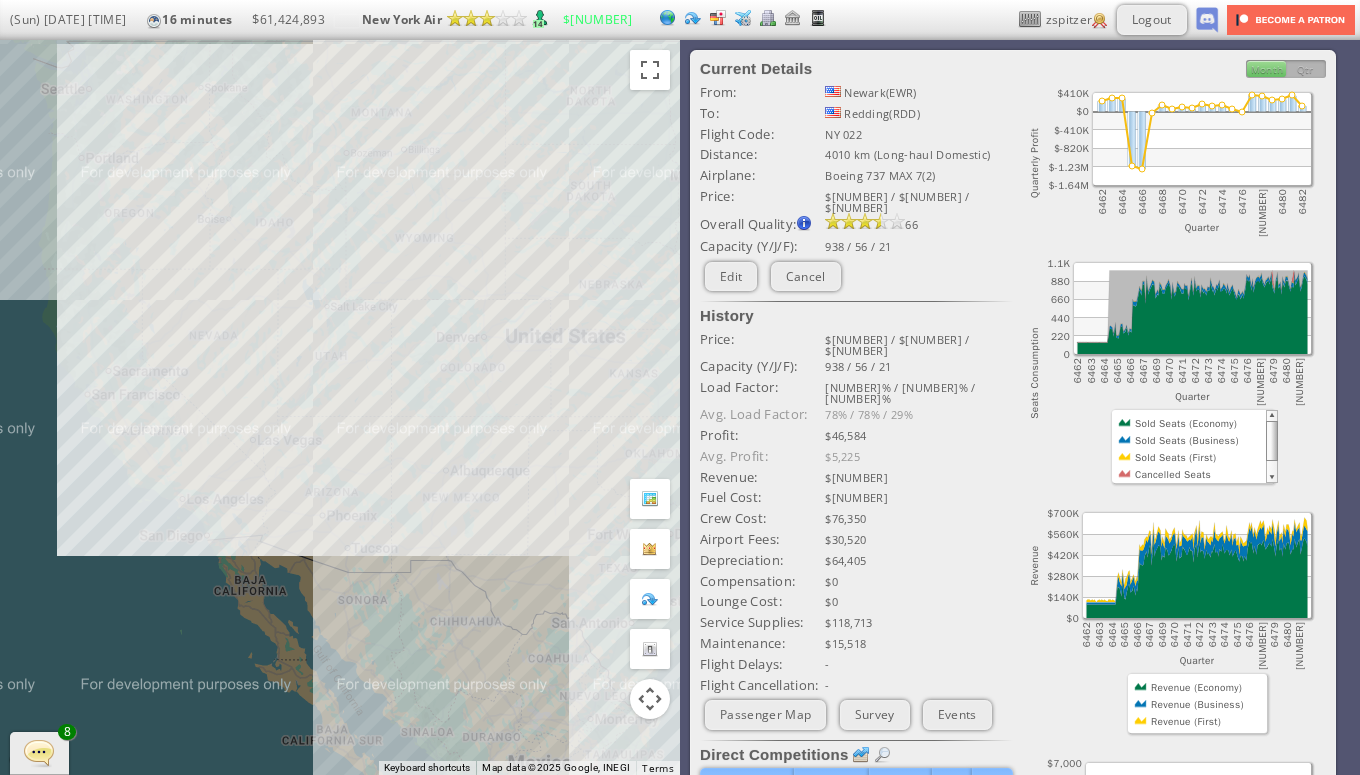 drag, startPoint x: 300, startPoint y: 164, endPoint x: 623, endPoint y: 273, distance: 340.89587 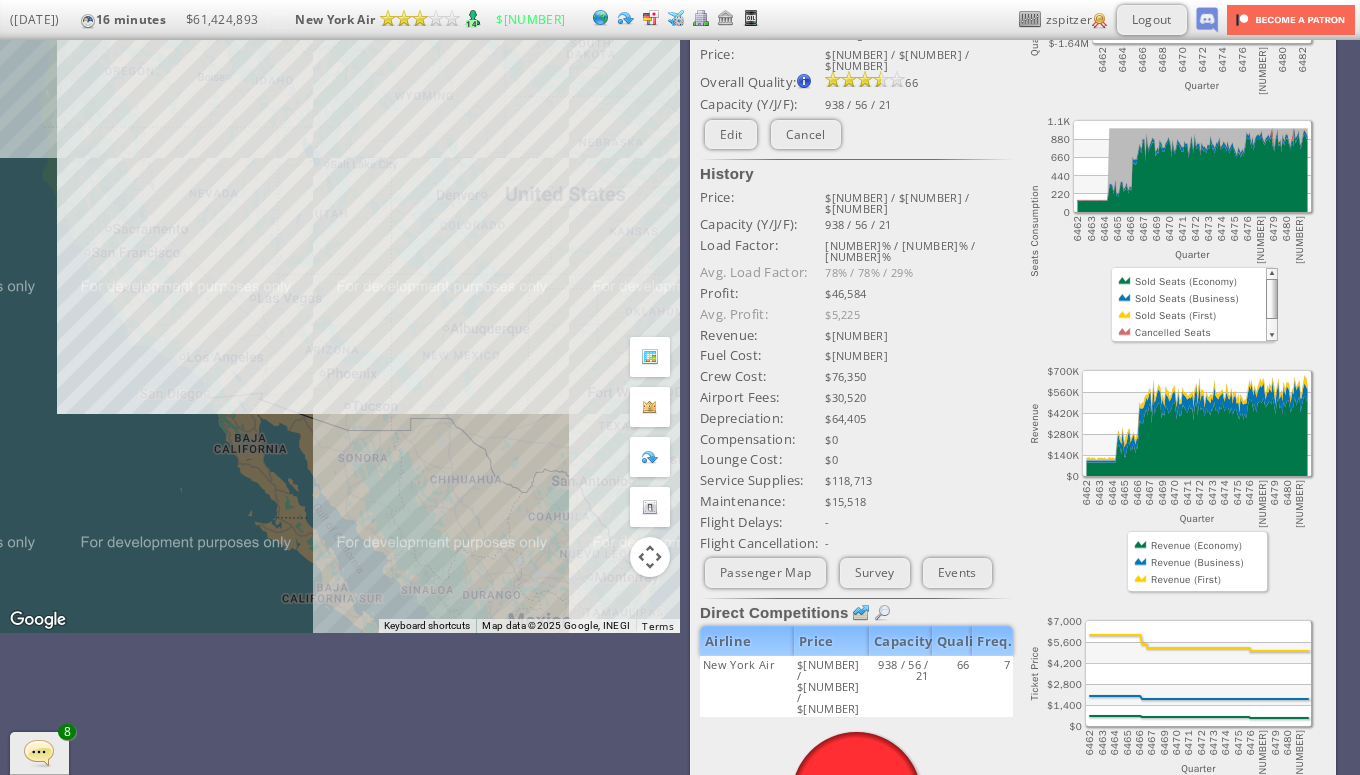 scroll, scrollTop: 0, scrollLeft: 0, axis: both 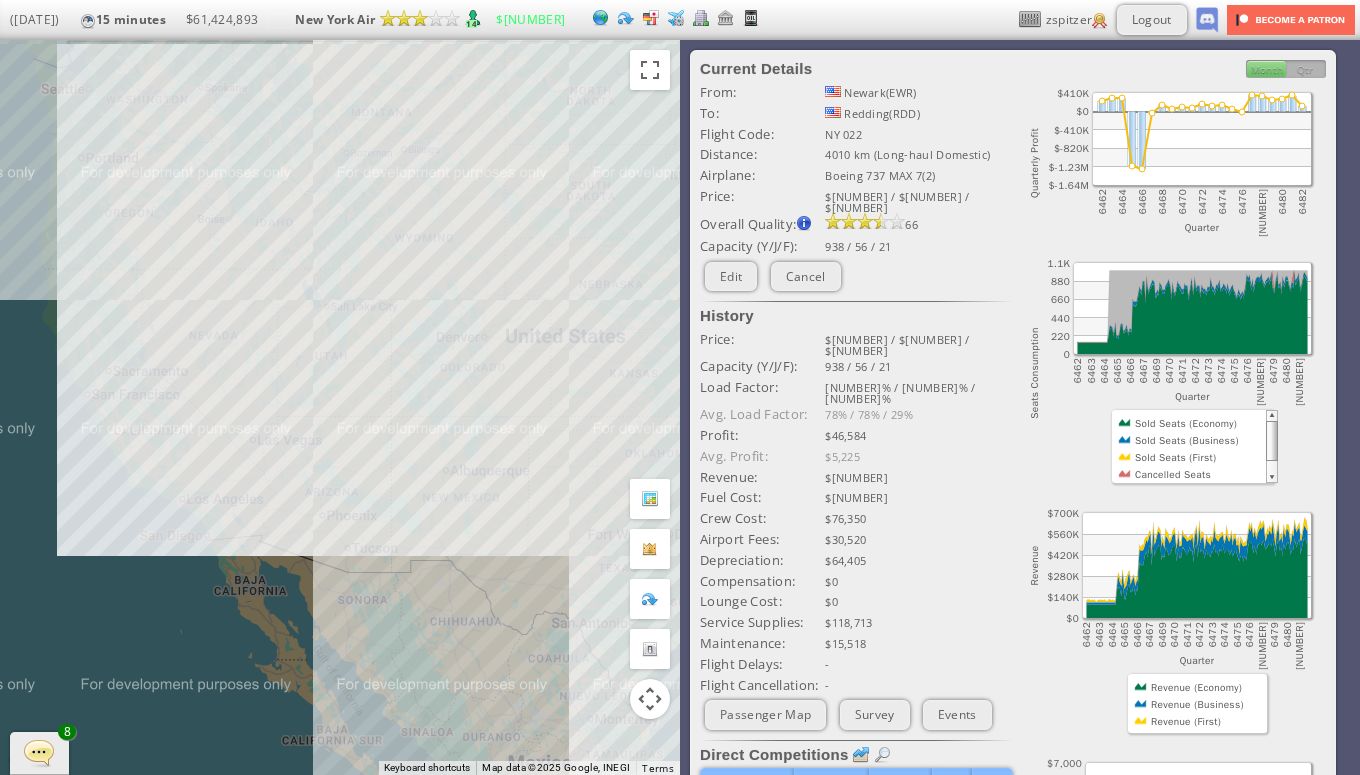 click on "To navigate, press the arrow keys." at bounding box center [340, 407] 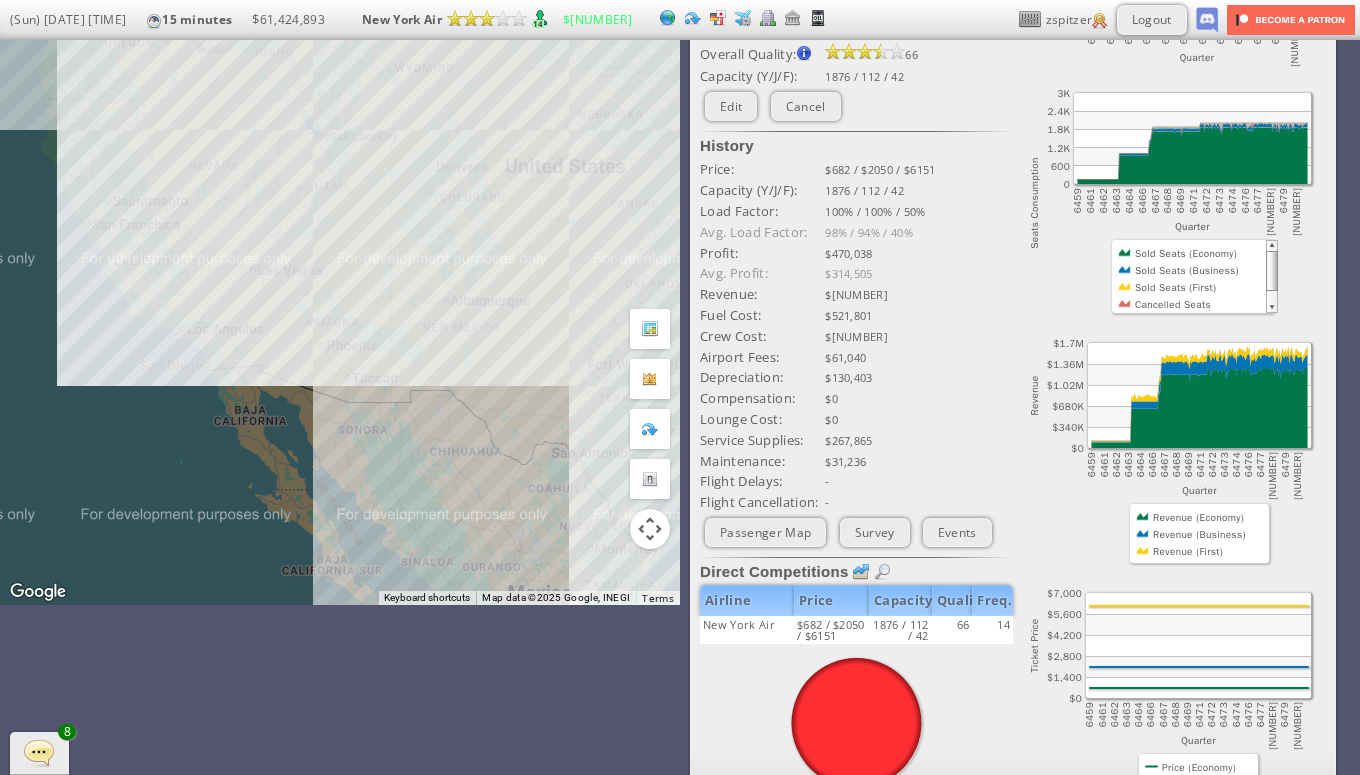 scroll, scrollTop: 0, scrollLeft: 0, axis: both 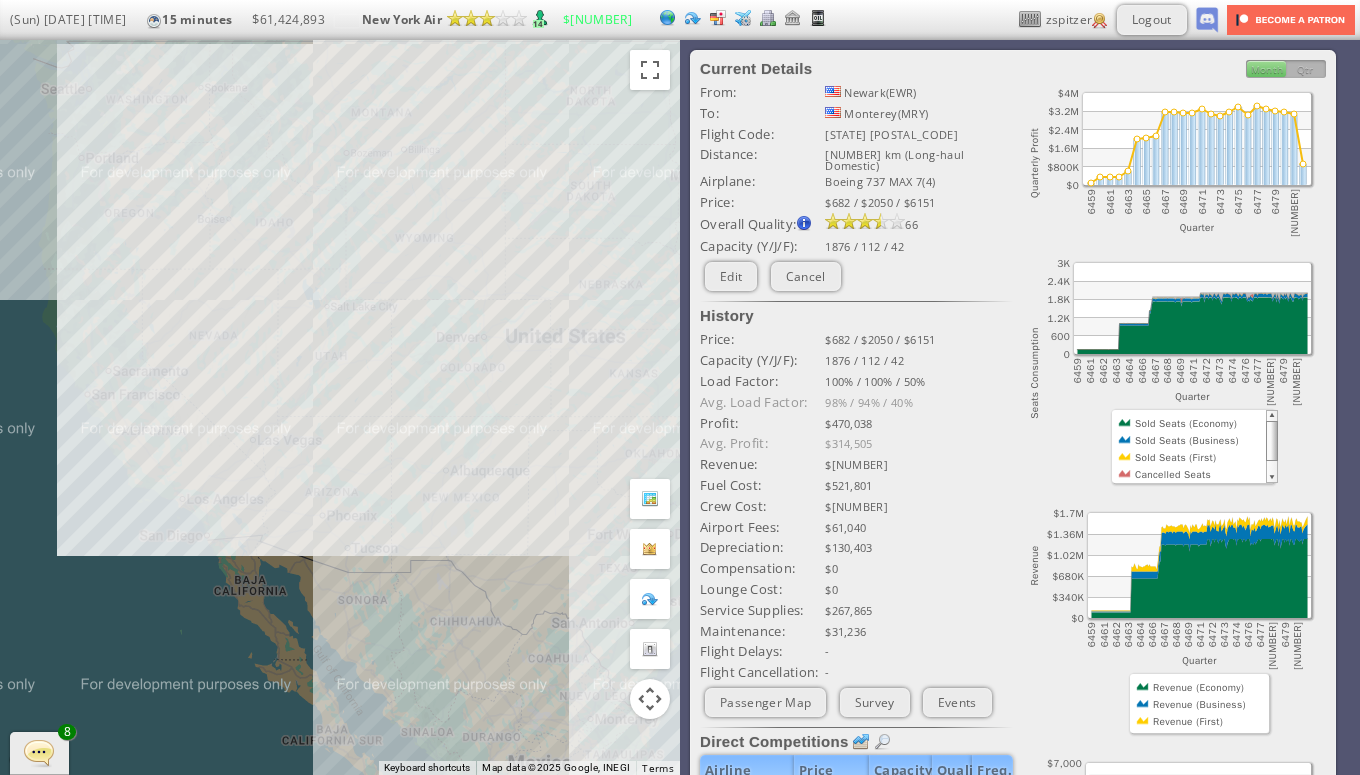 click on "To navigate, press the arrow keys." at bounding box center (340, 407) 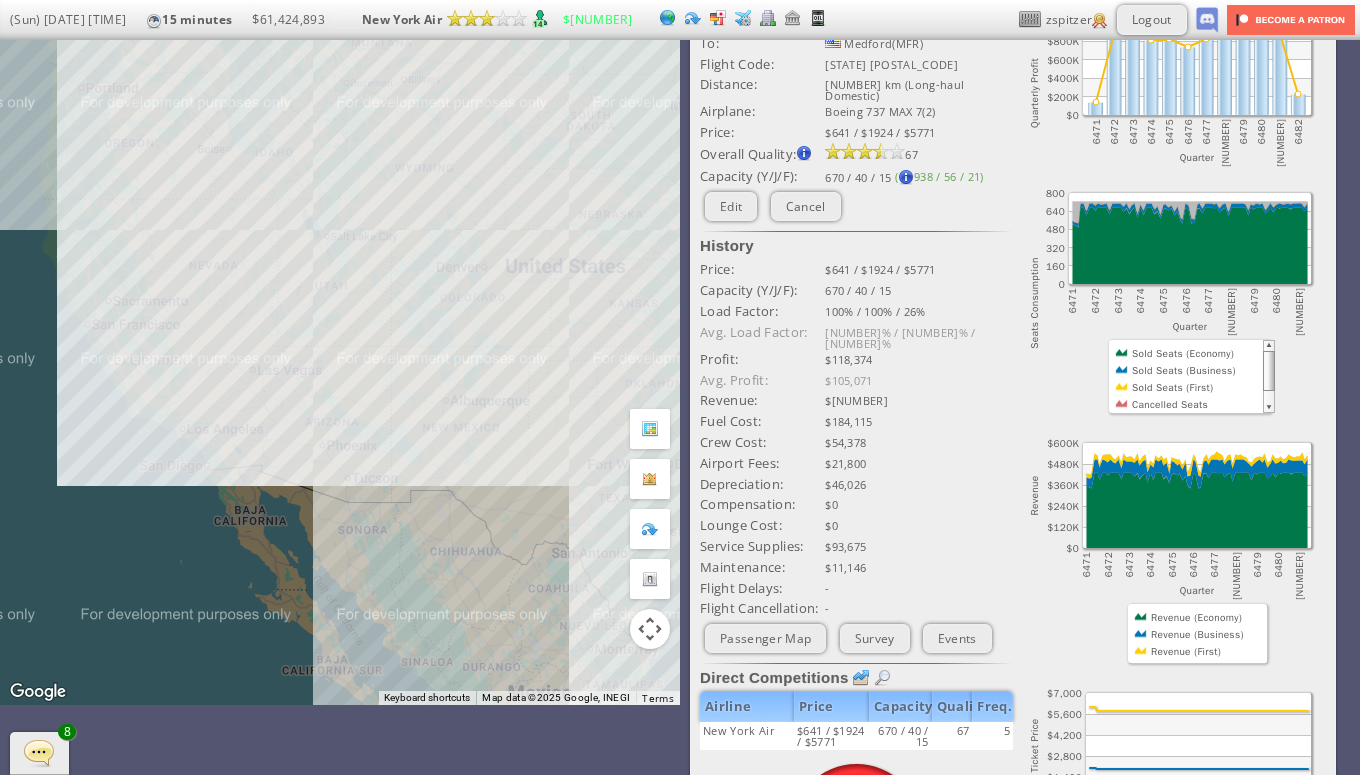 scroll, scrollTop: 0, scrollLeft: 0, axis: both 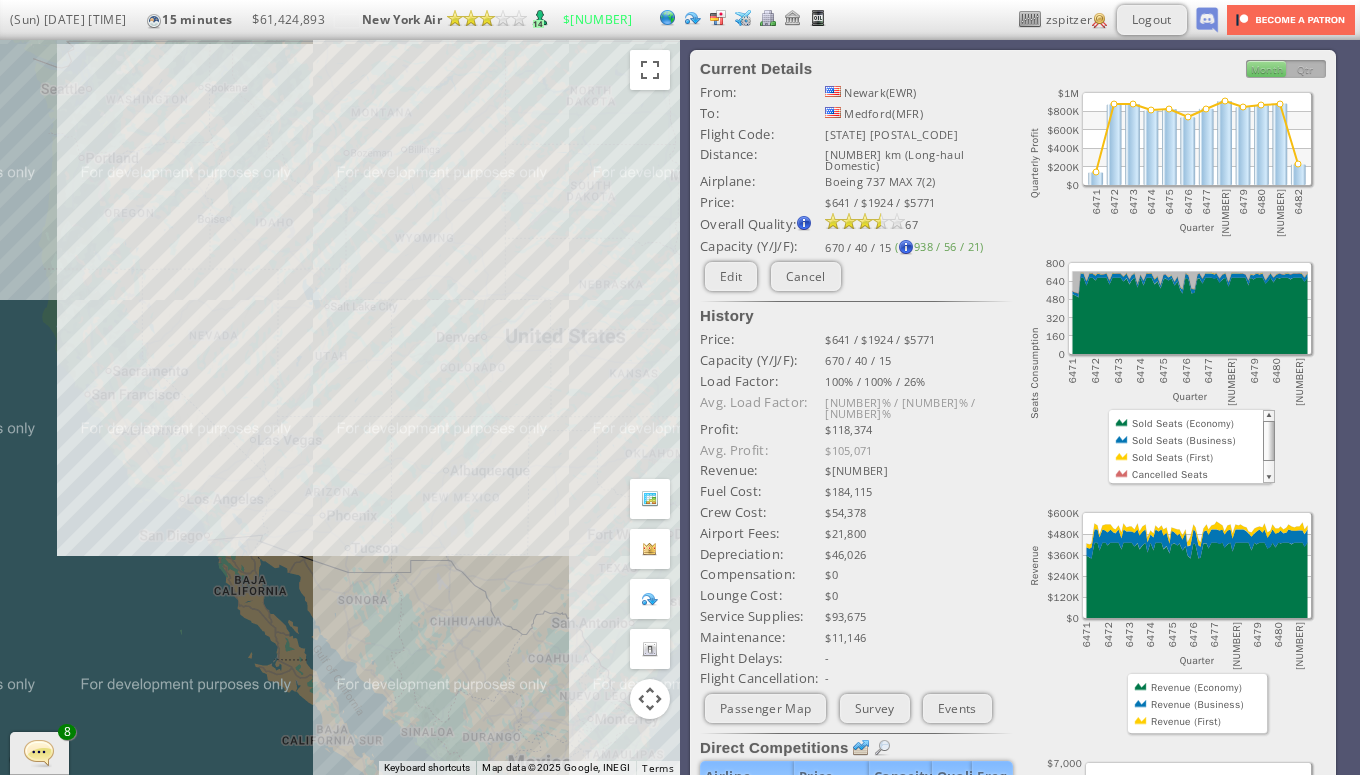 click on "To navigate, press the arrow keys." at bounding box center [340, 407] 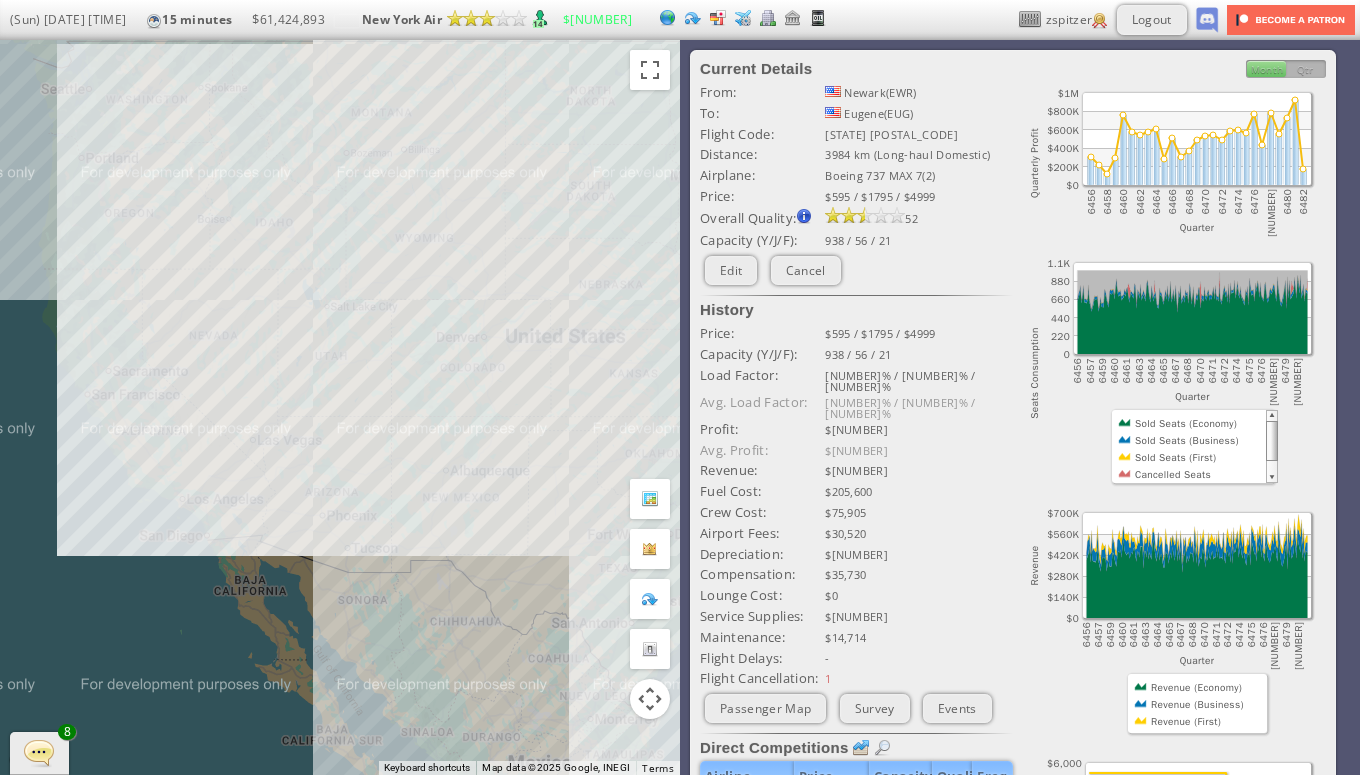 click on "To navigate, press the arrow keys." at bounding box center [340, 407] 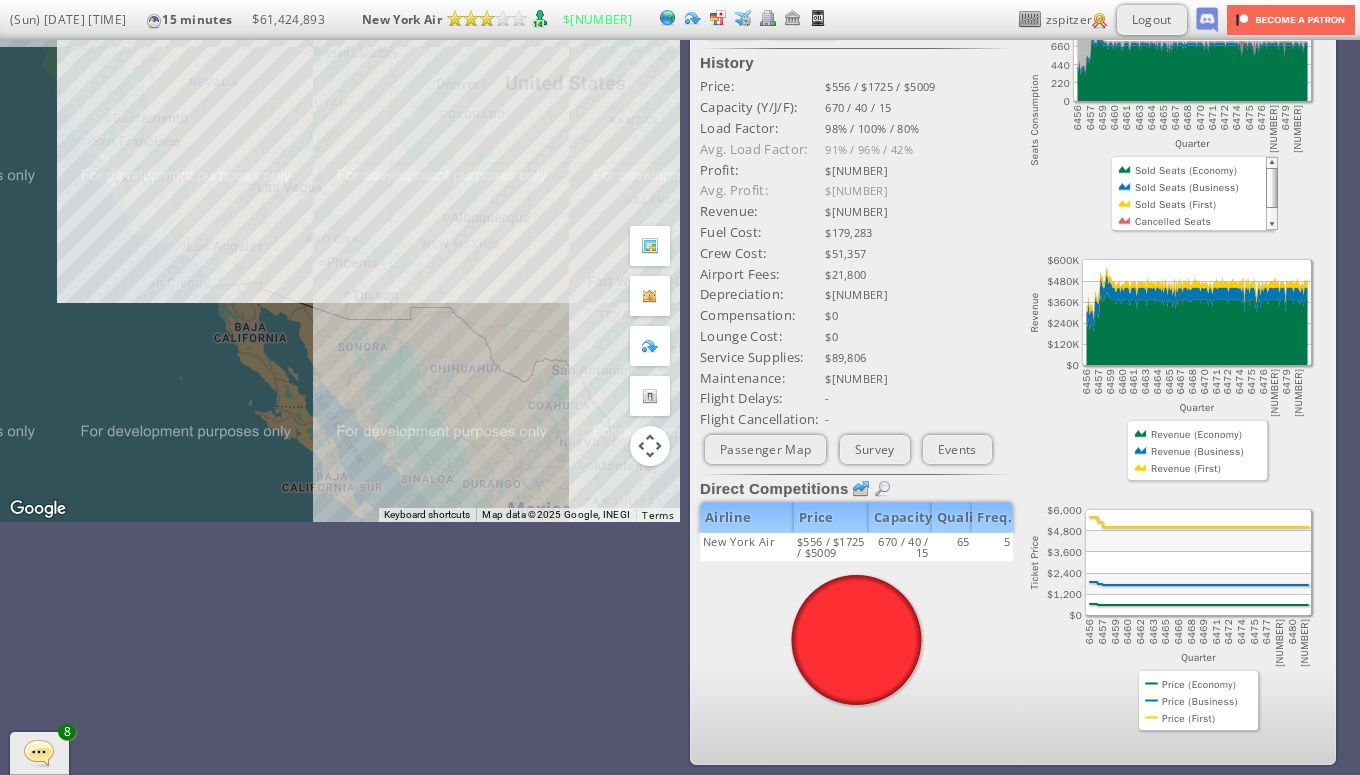 scroll, scrollTop: 0, scrollLeft: 0, axis: both 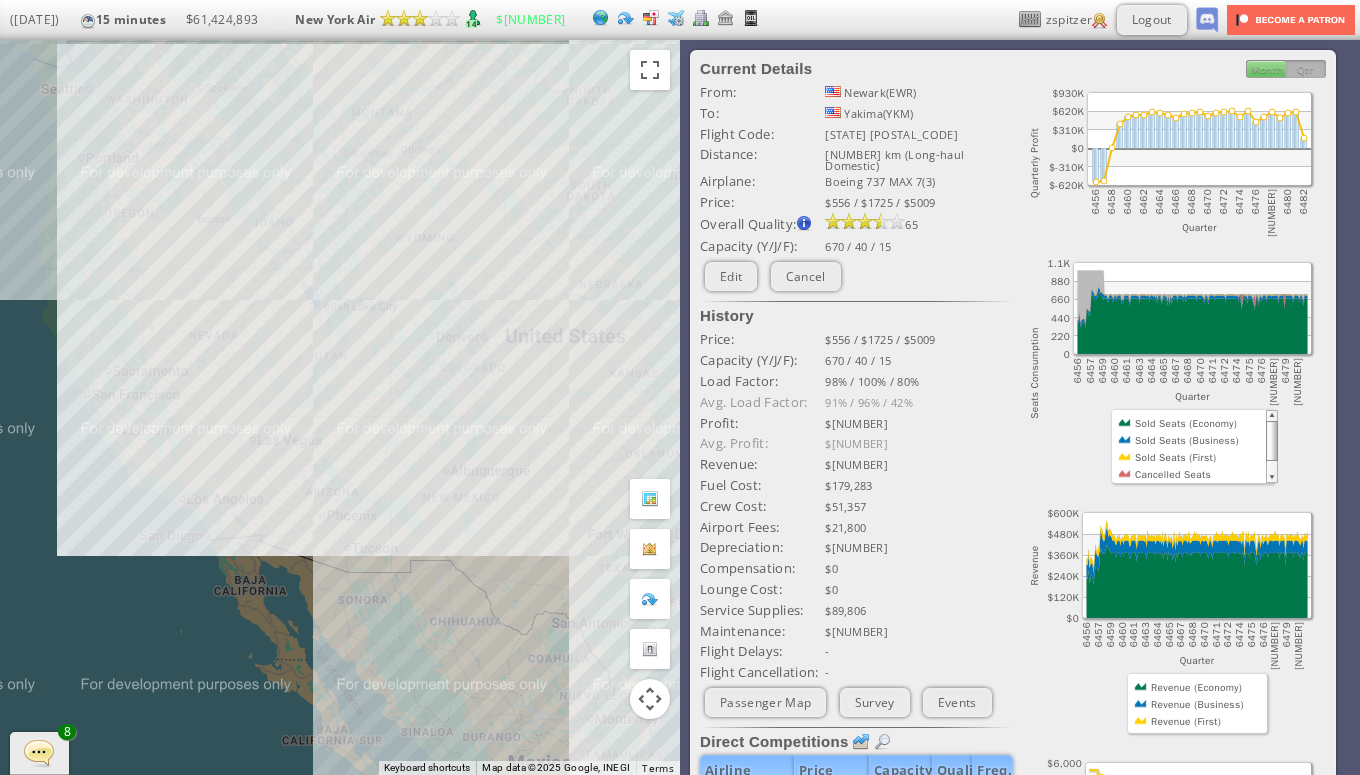 click at bounding box center (39, 752) 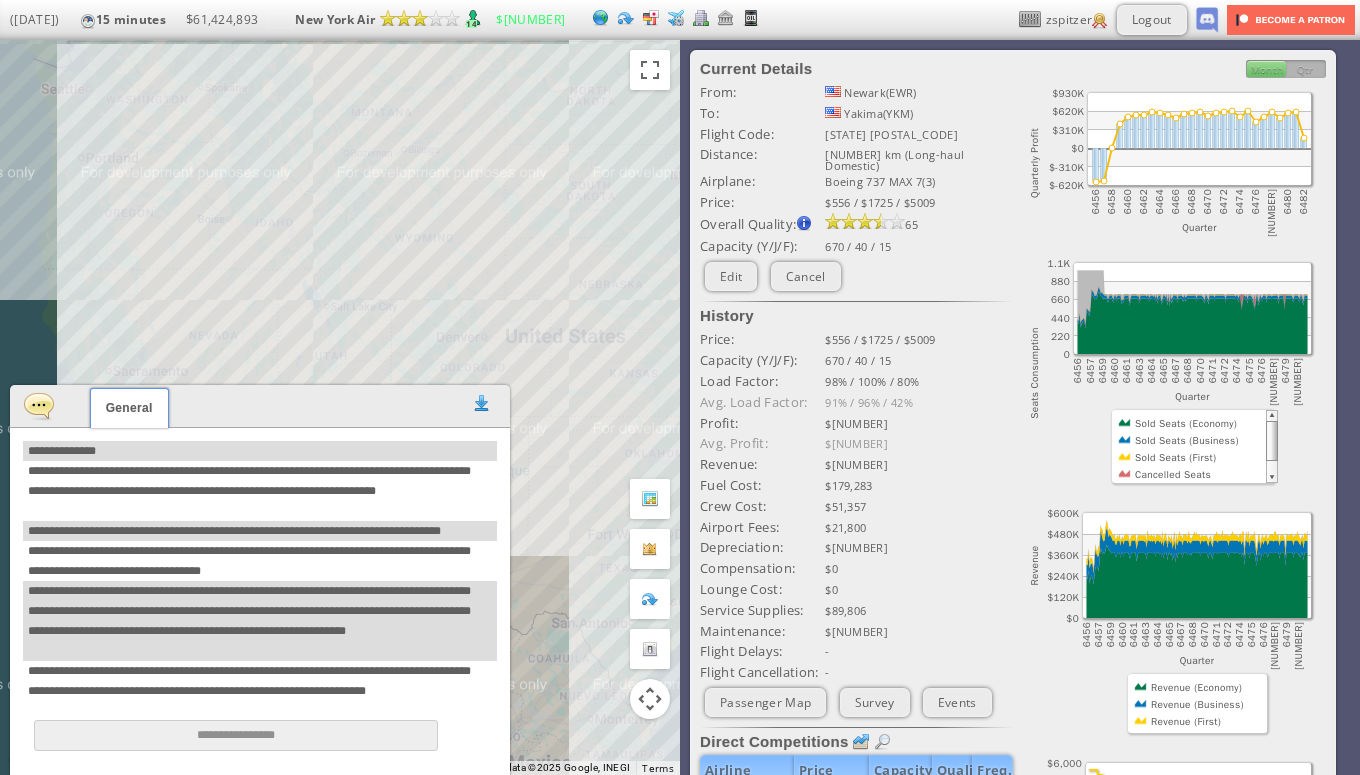 scroll, scrollTop: 741, scrollLeft: 0, axis: vertical 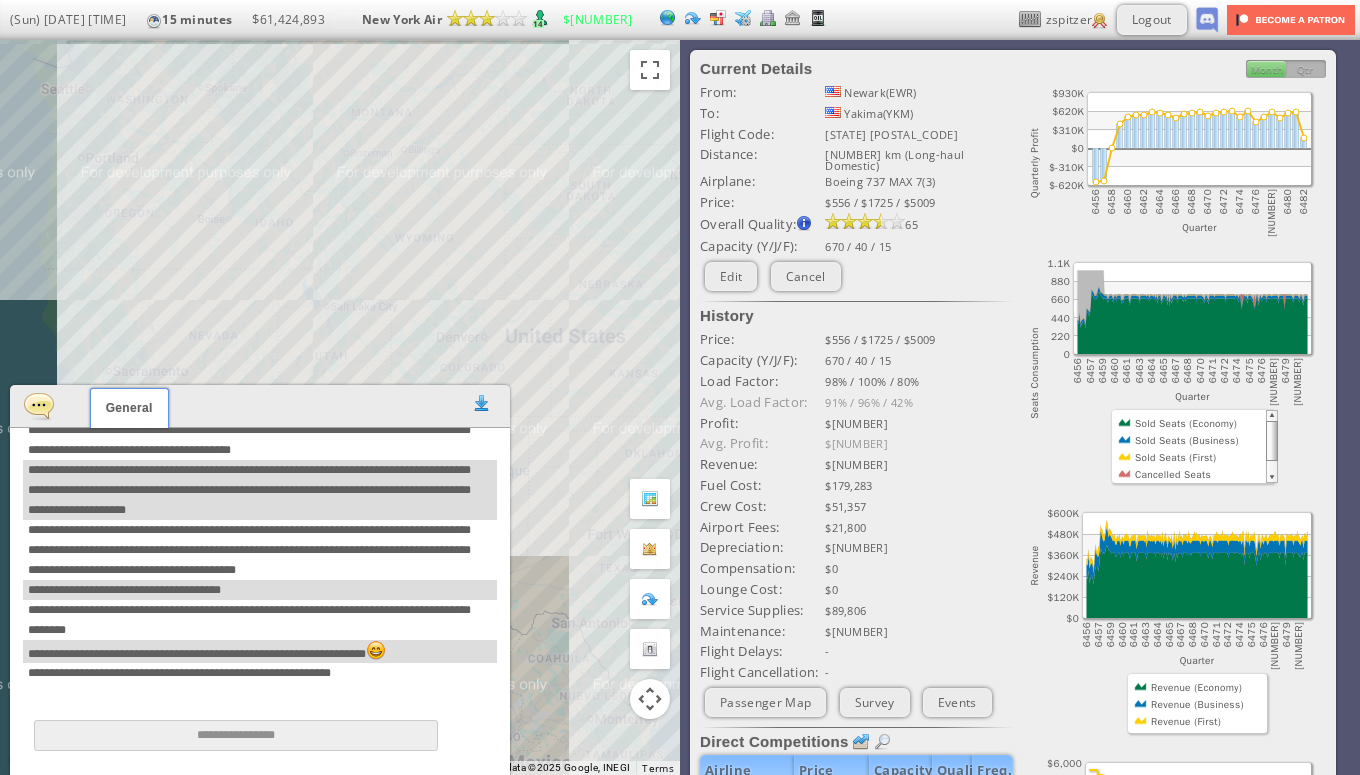 click on "**********" at bounding box center [260, 490] 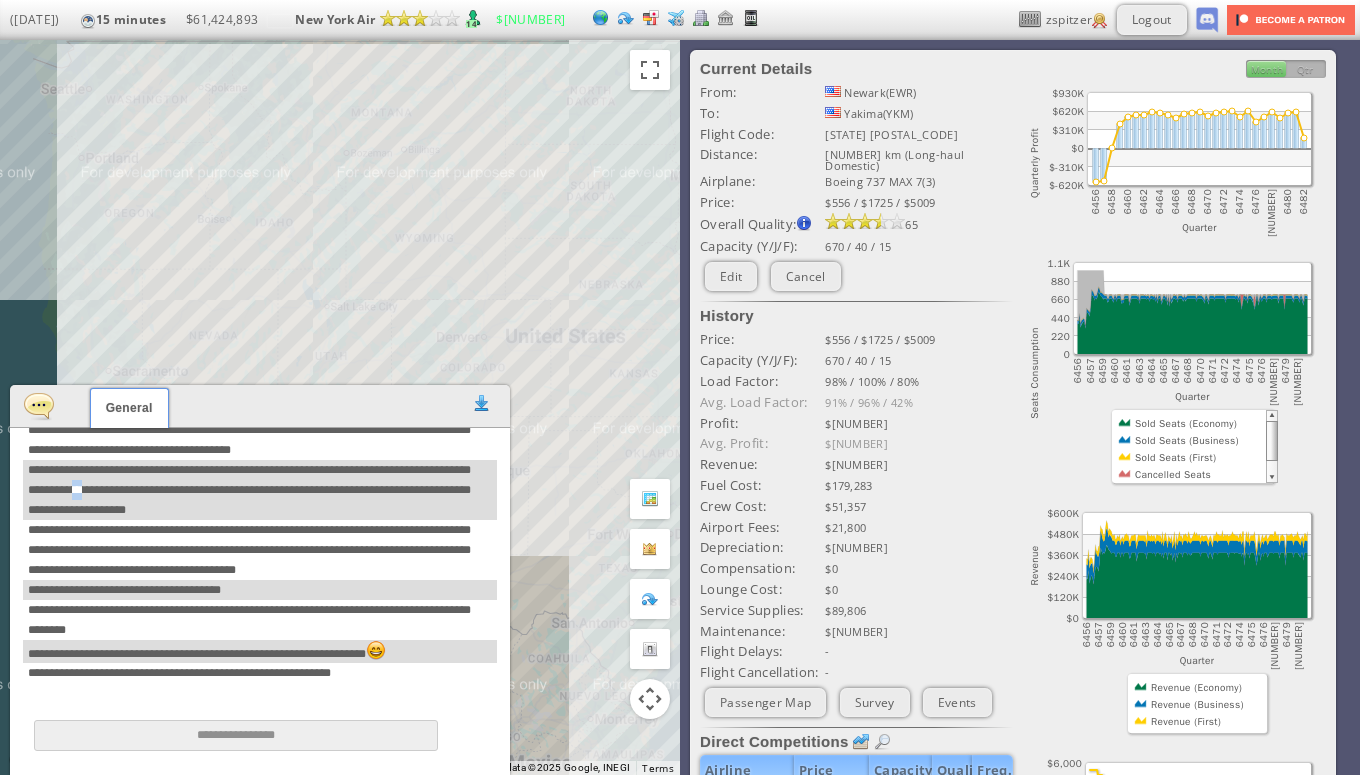 click on "**********" at bounding box center [260, 490] 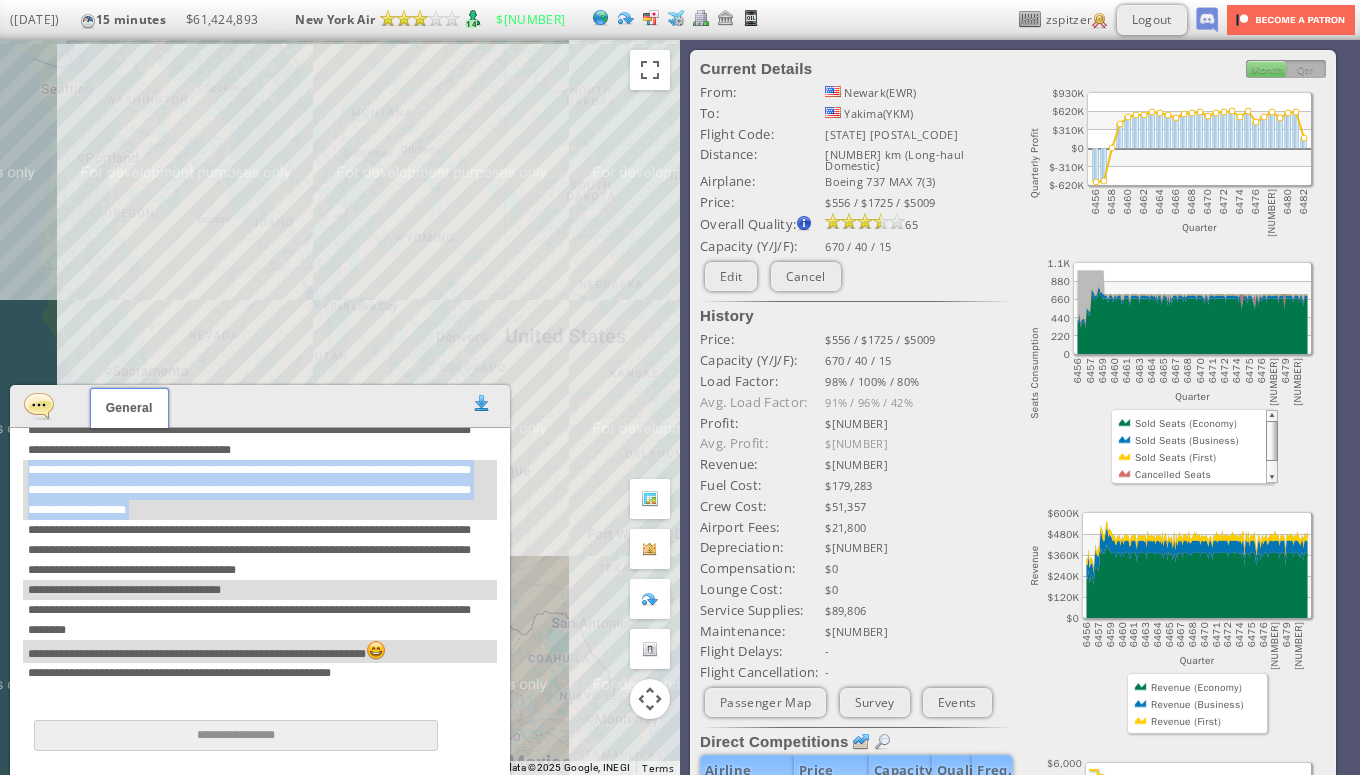 click on "**********" at bounding box center [260, 490] 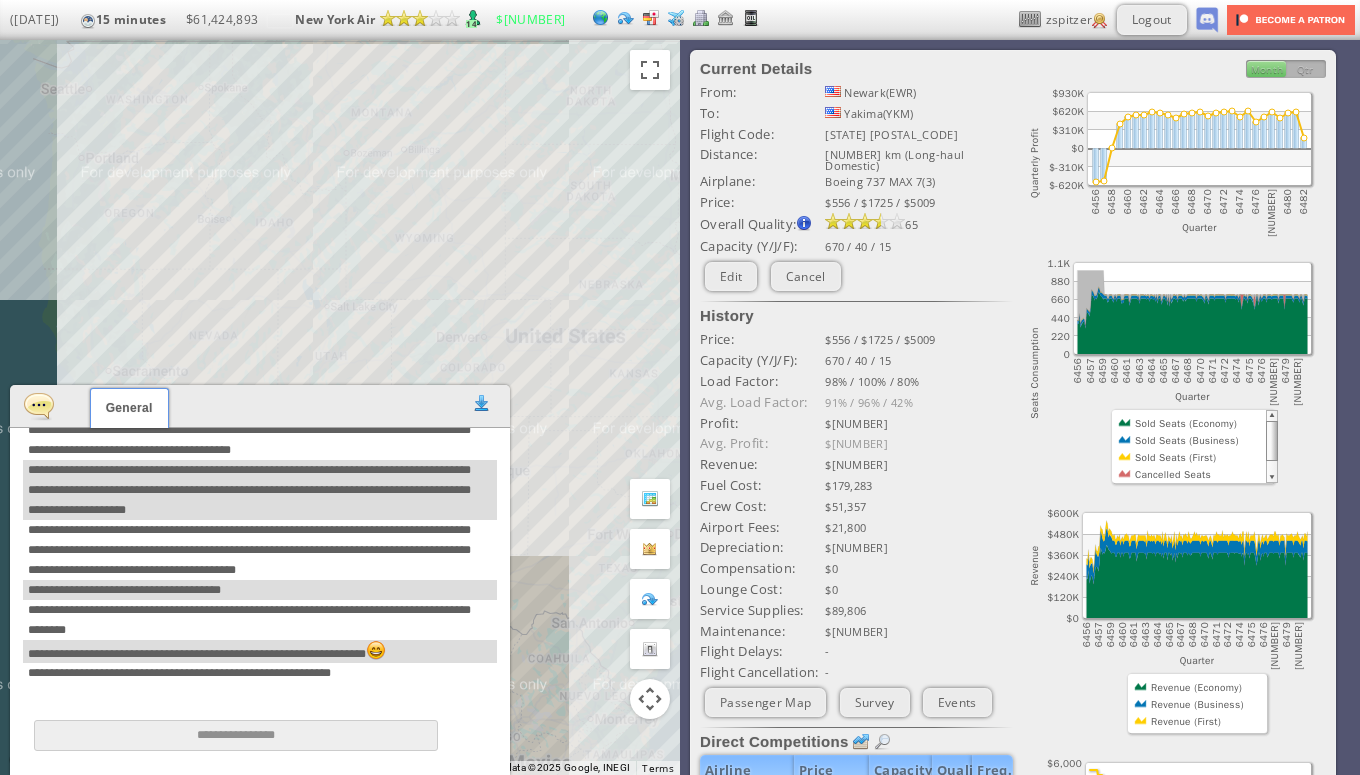 click on "**********" at bounding box center [260, 550] 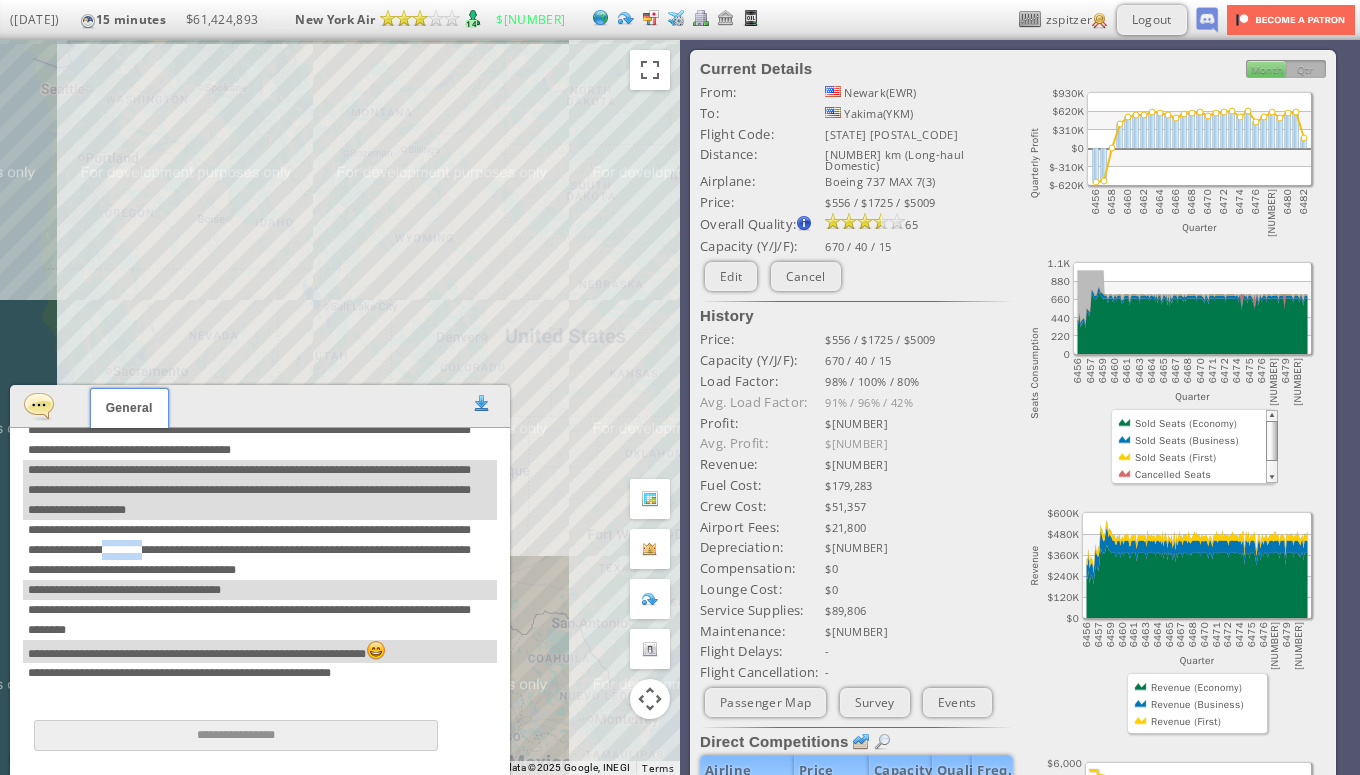 click on "**********" at bounding box center (260, 550) 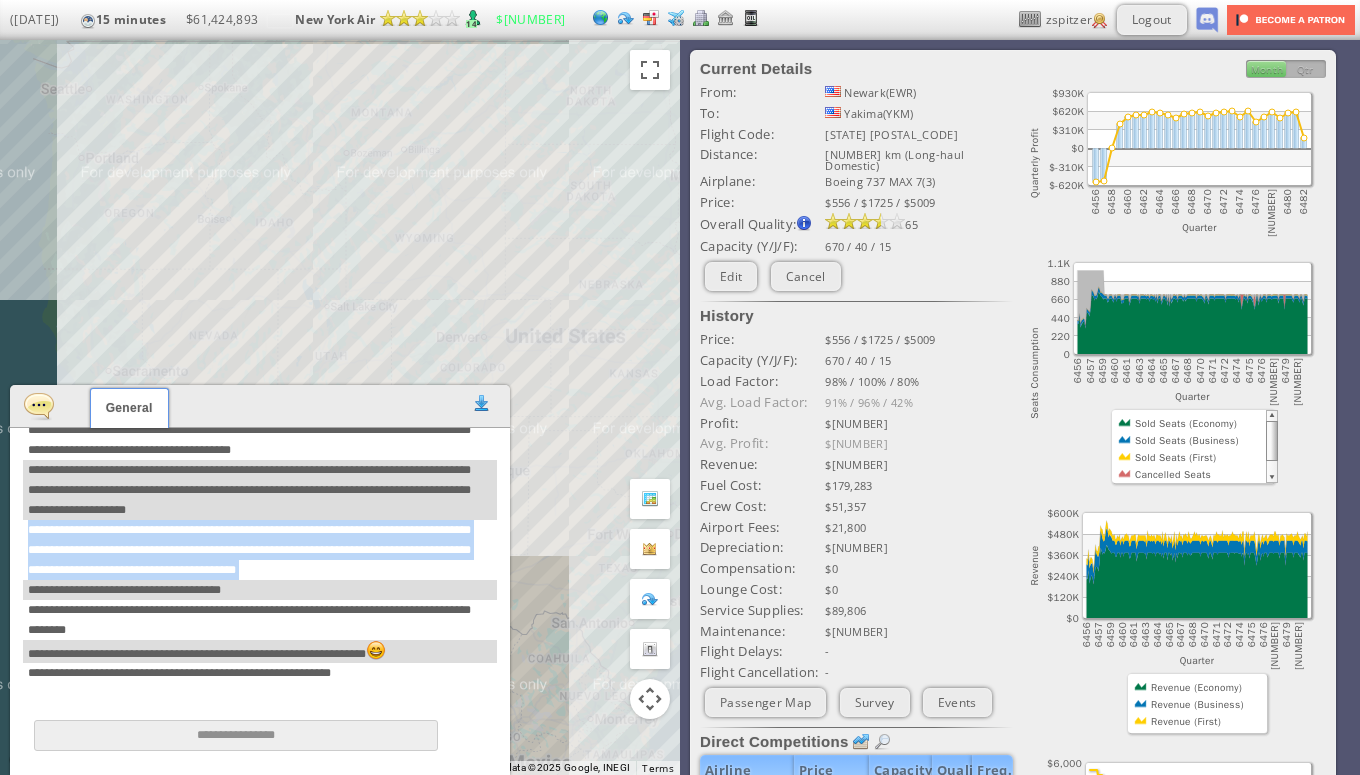 click on "**********" at bounding box center [260, 550] 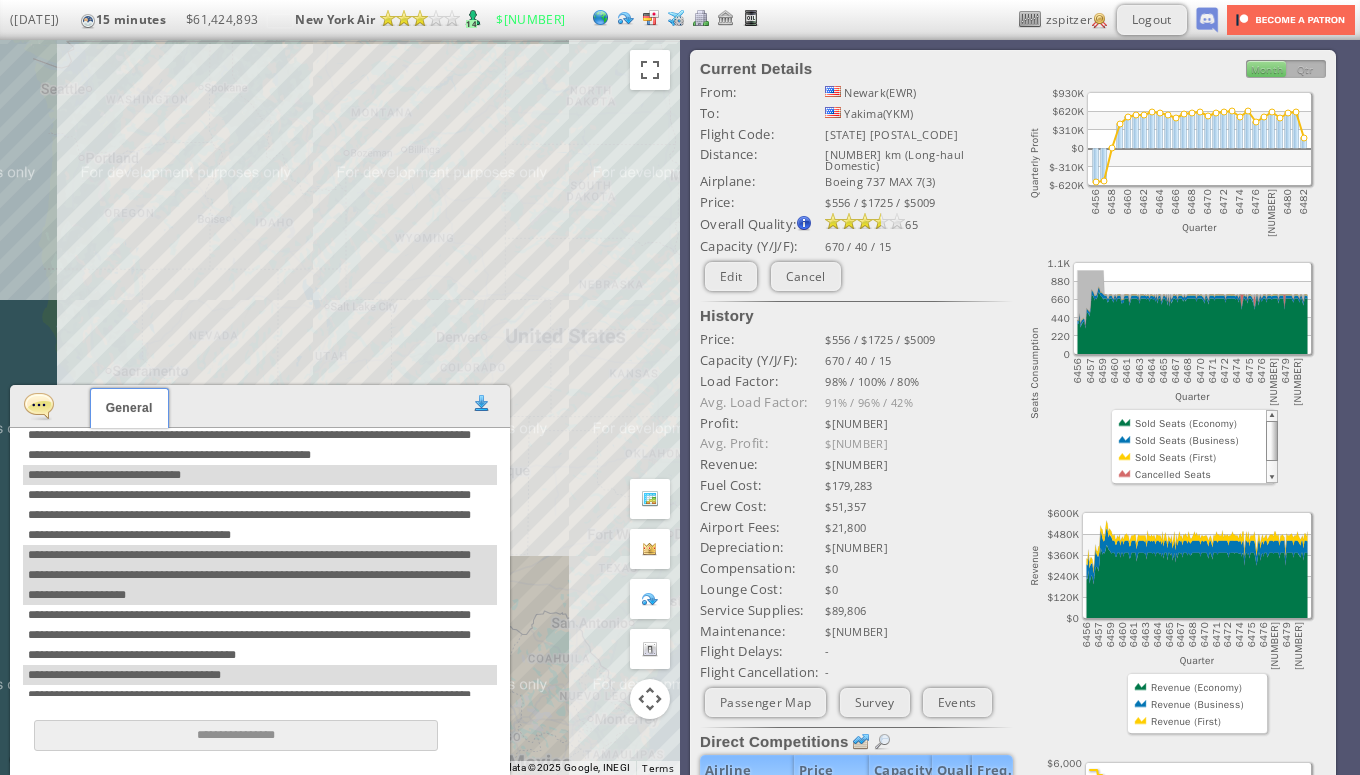 scroll, scrollTop: 654, scrollLeft: 0, axis: vertical 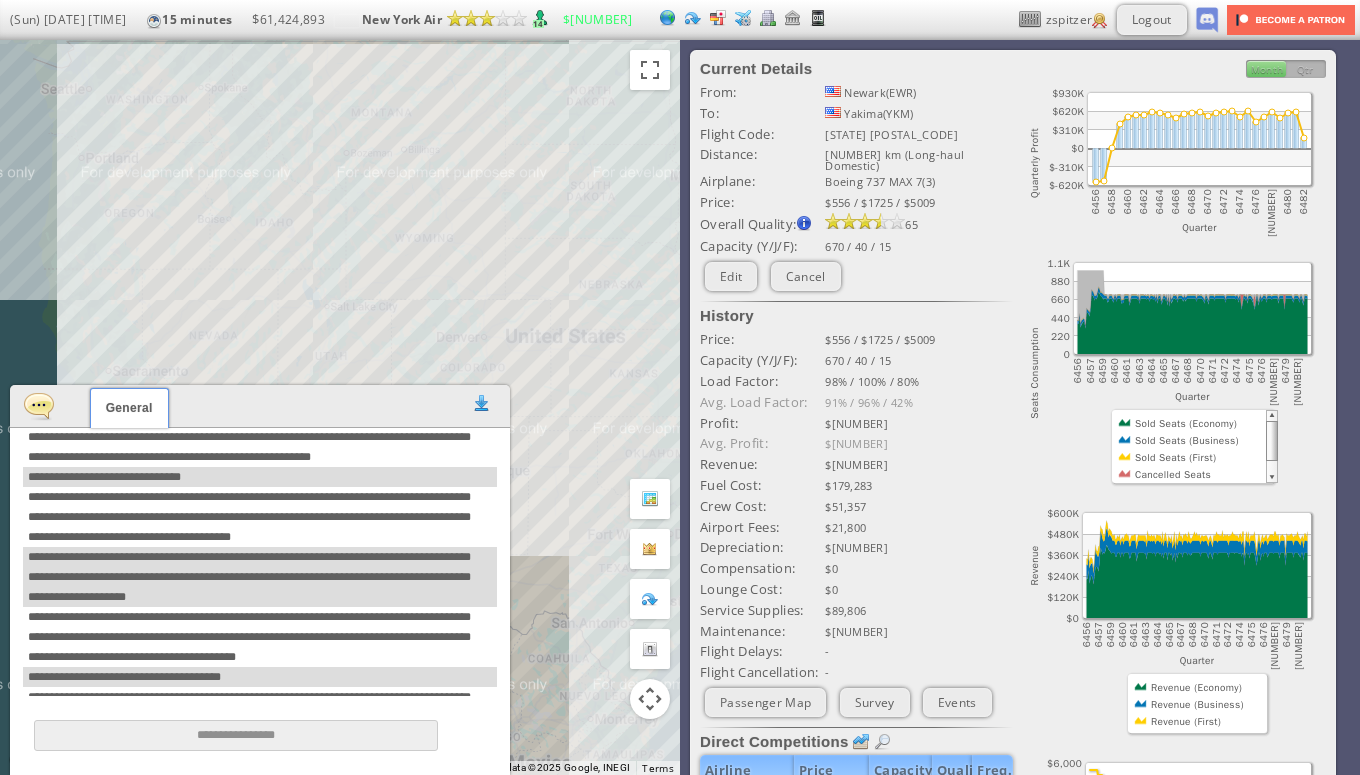 click on "**********" at bounding box center (260, 517) 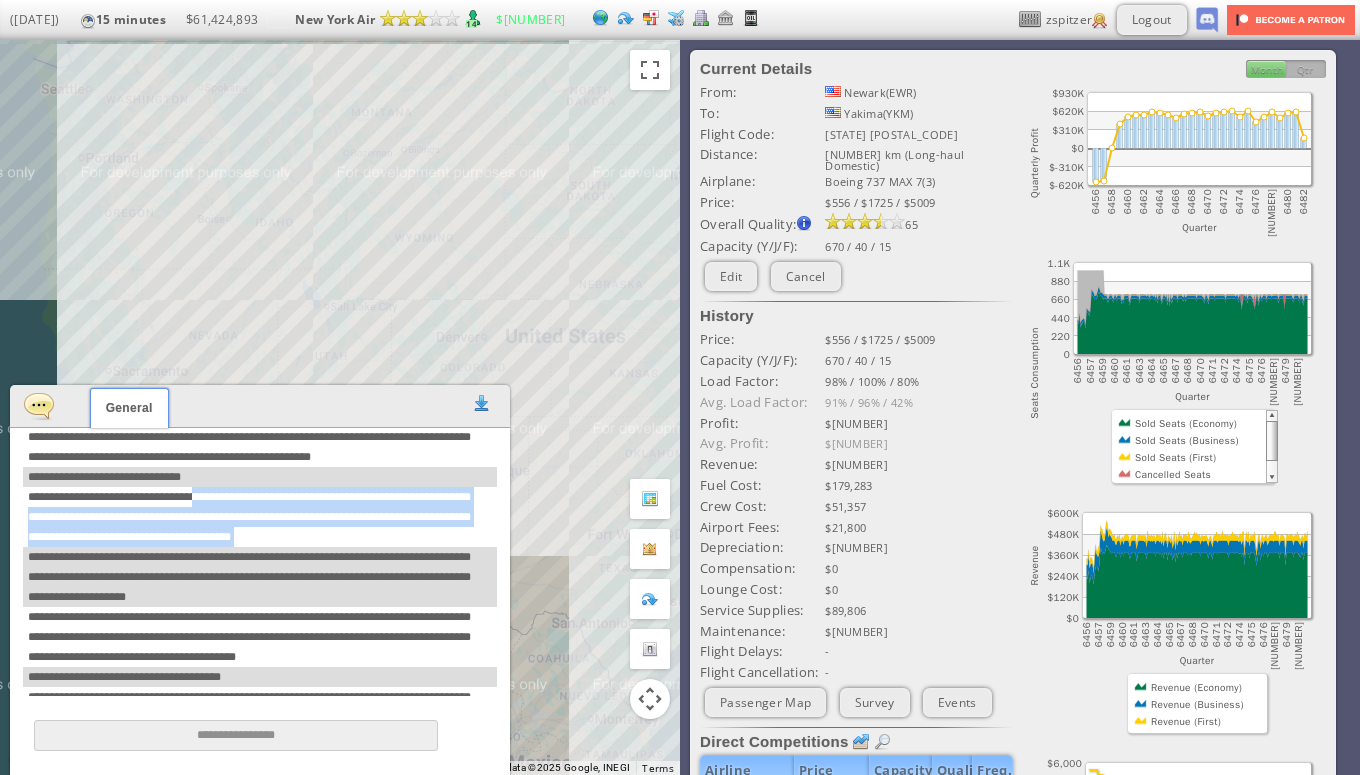 drag, startPoint x: 231, startPoint y: 505, endPoint x: 393, endPoint y: 537, distance: 165.13025 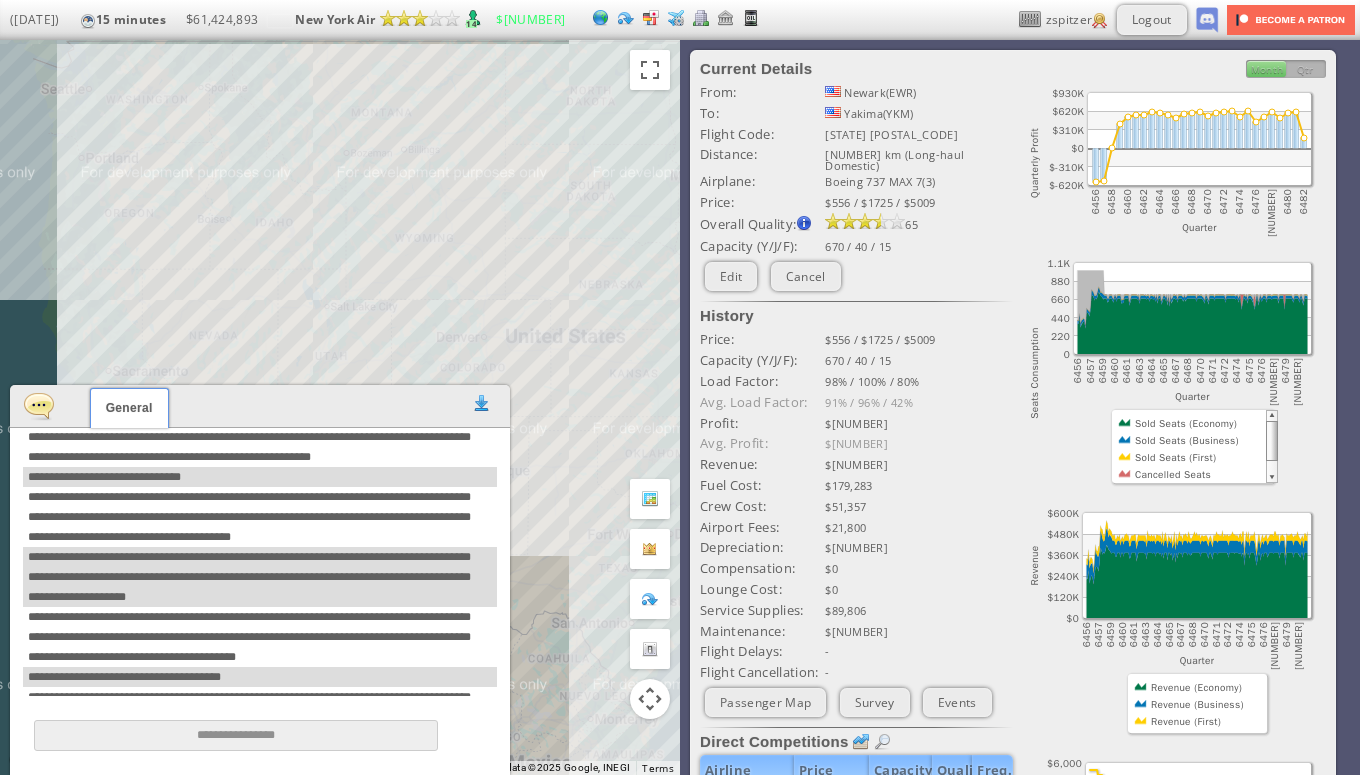 click on "**********" at bounding box center [260, 517] 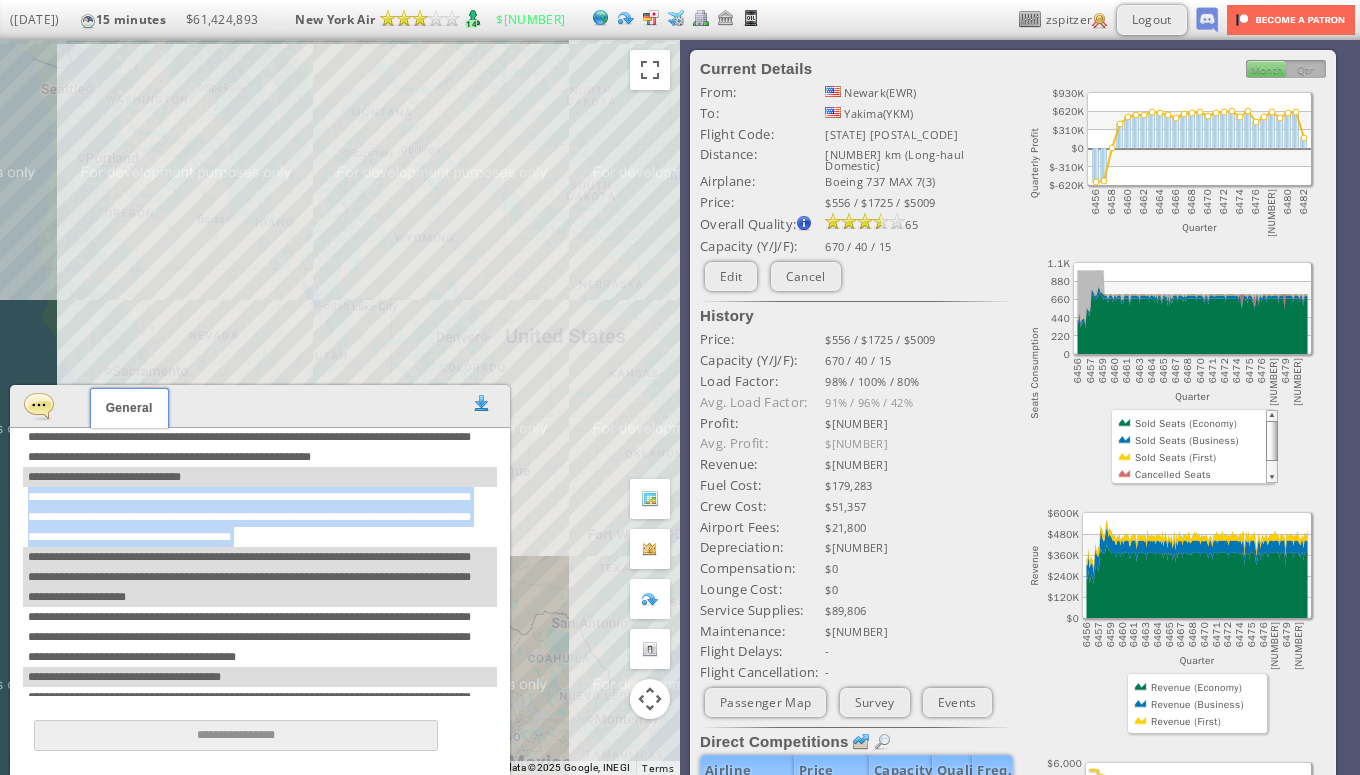 click on "**********" at bounding box center [260, 517] 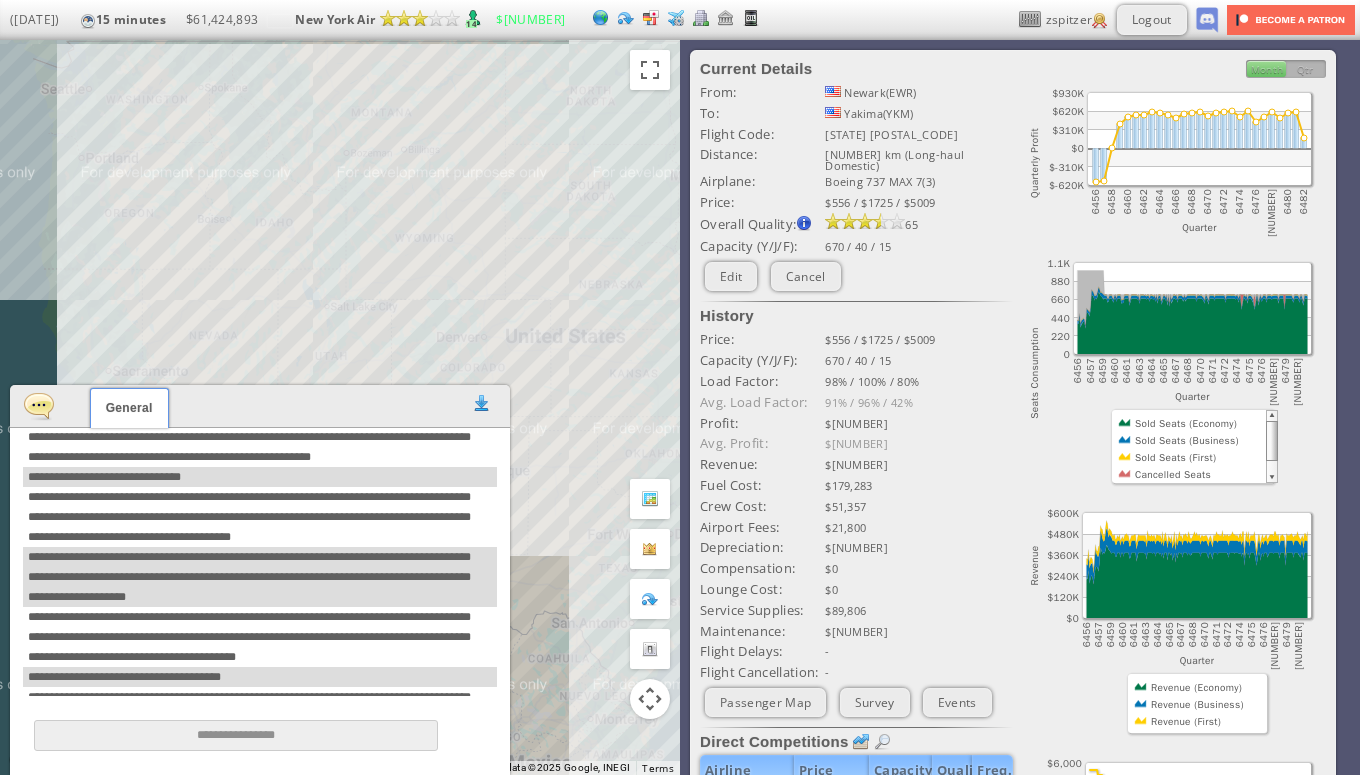 click on "**********" at bounding box center (260, 577) 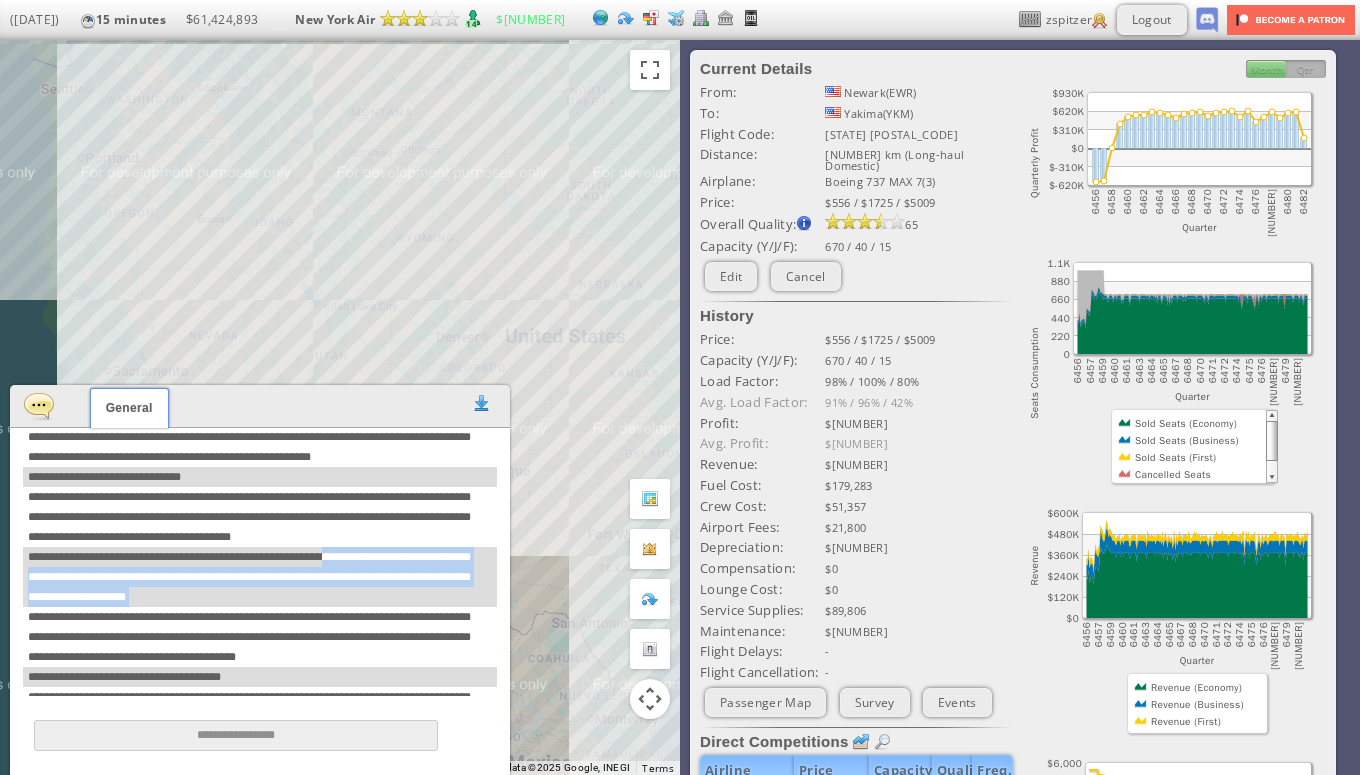 drag, startPoint x: 385, startPoint y: 558, endPoint x: 401, endPoint y: 596, distance: 41.231056 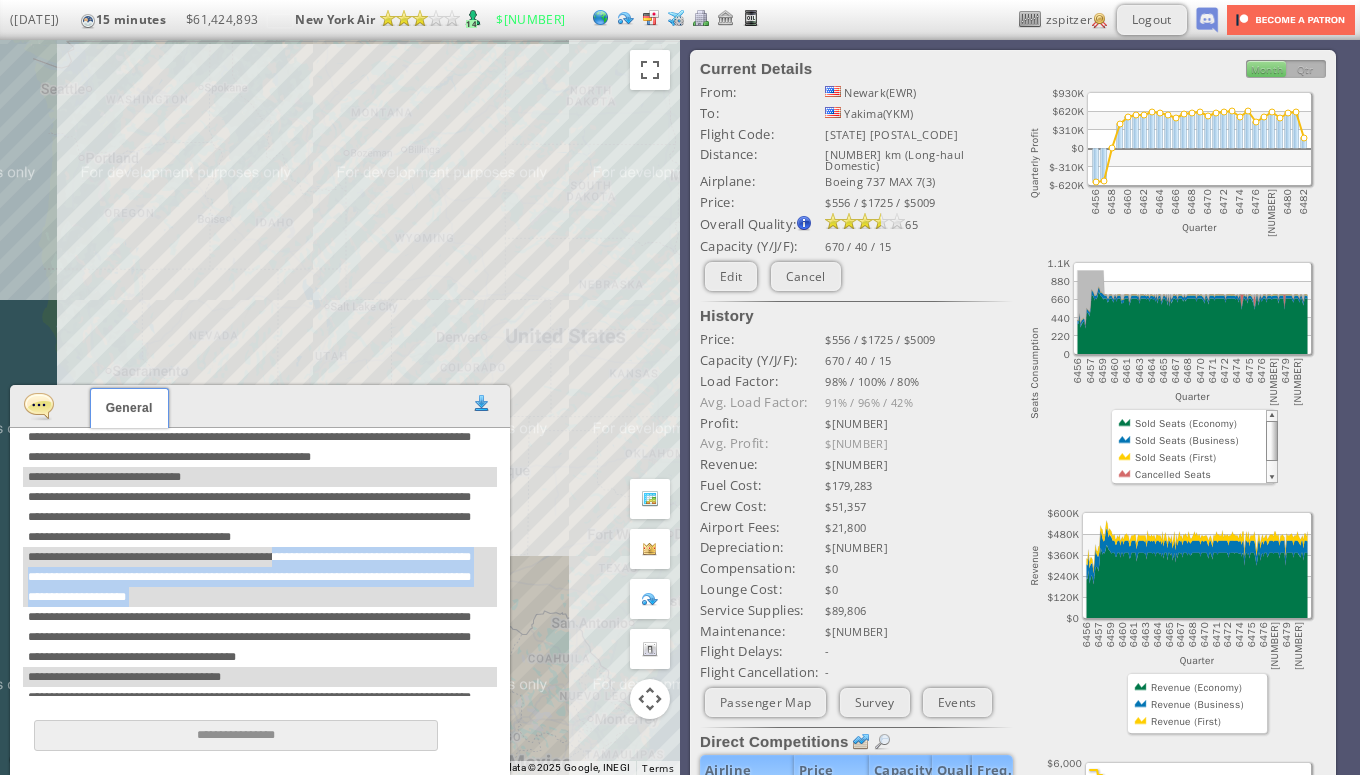 drag, startPoint x: 401, startPoint y: 596, endPoint x: 319, endPoint y: 559, distance: 89.961105 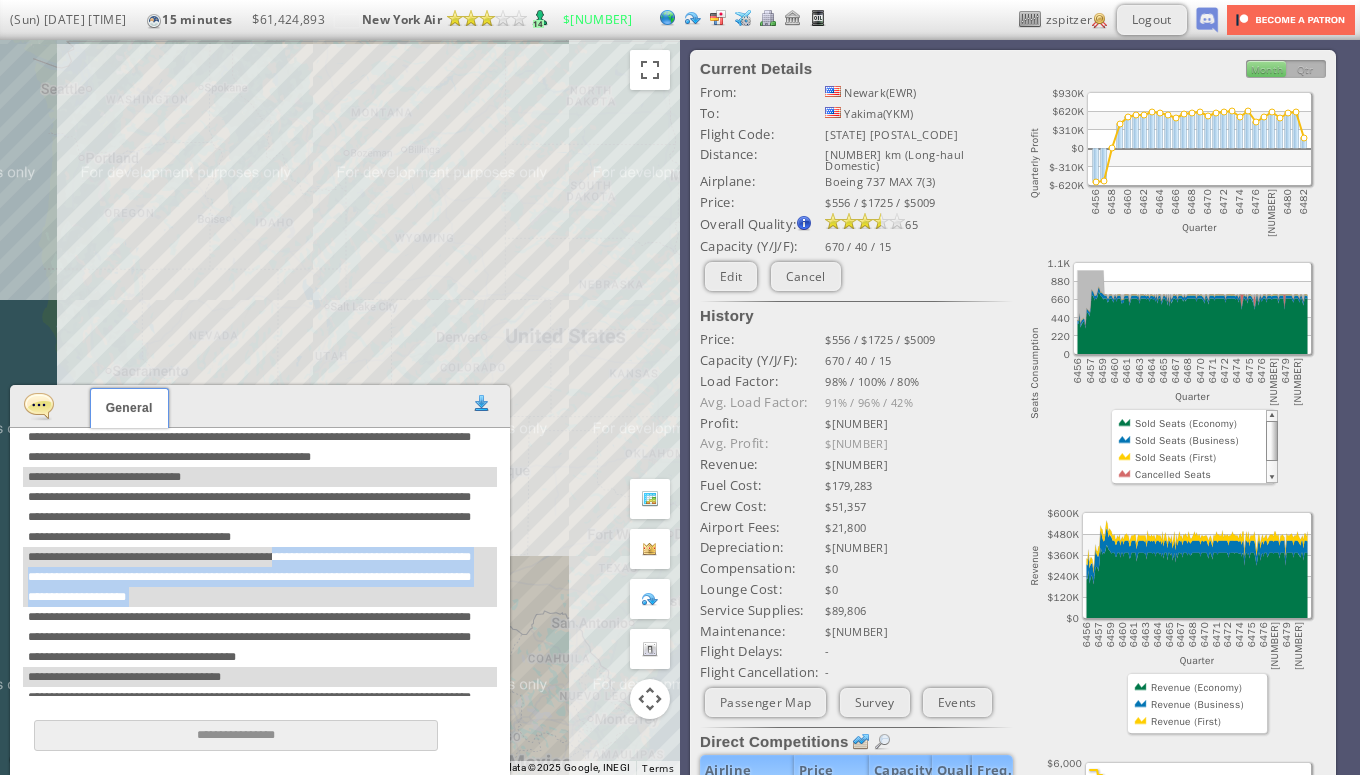 click on "**********" at bounding box center [260, 577] 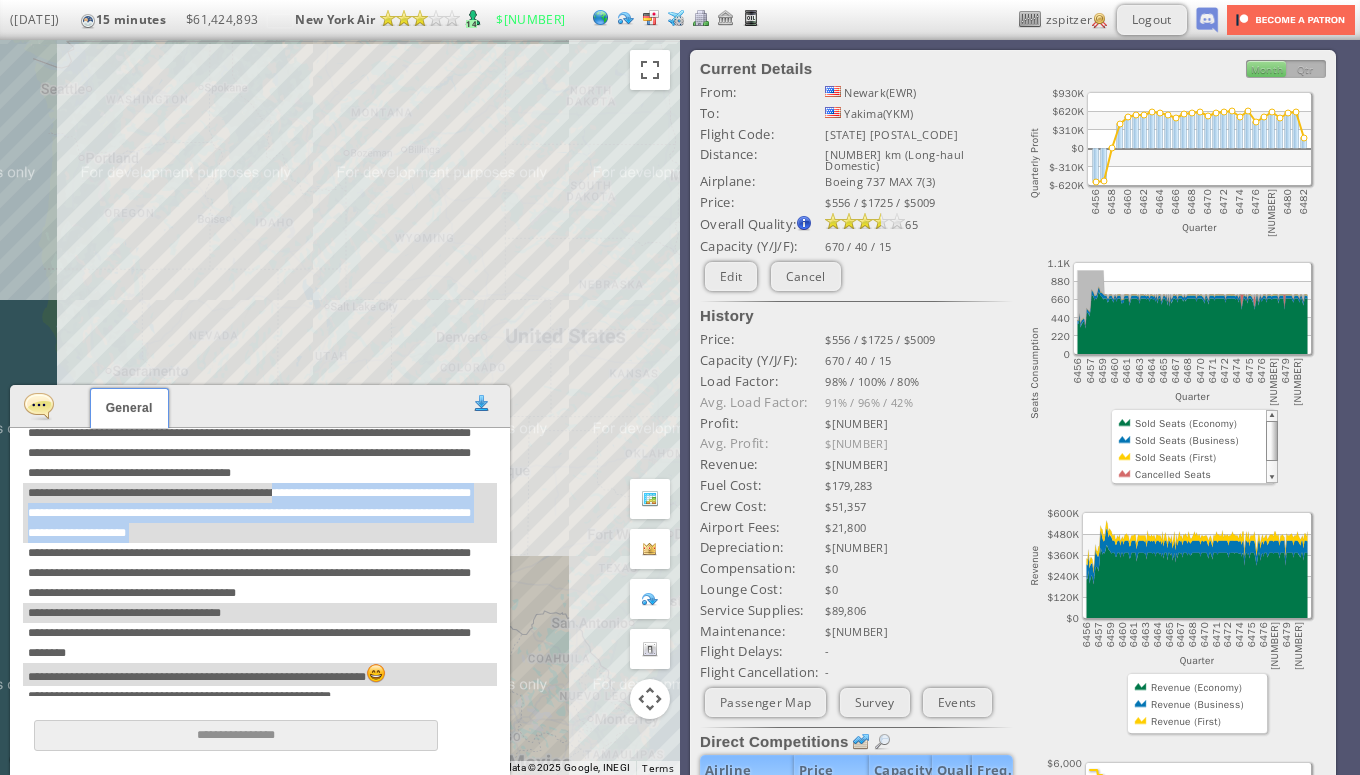 scroll, scrollTop: 721, scrollLeft: 0, axis: vertical 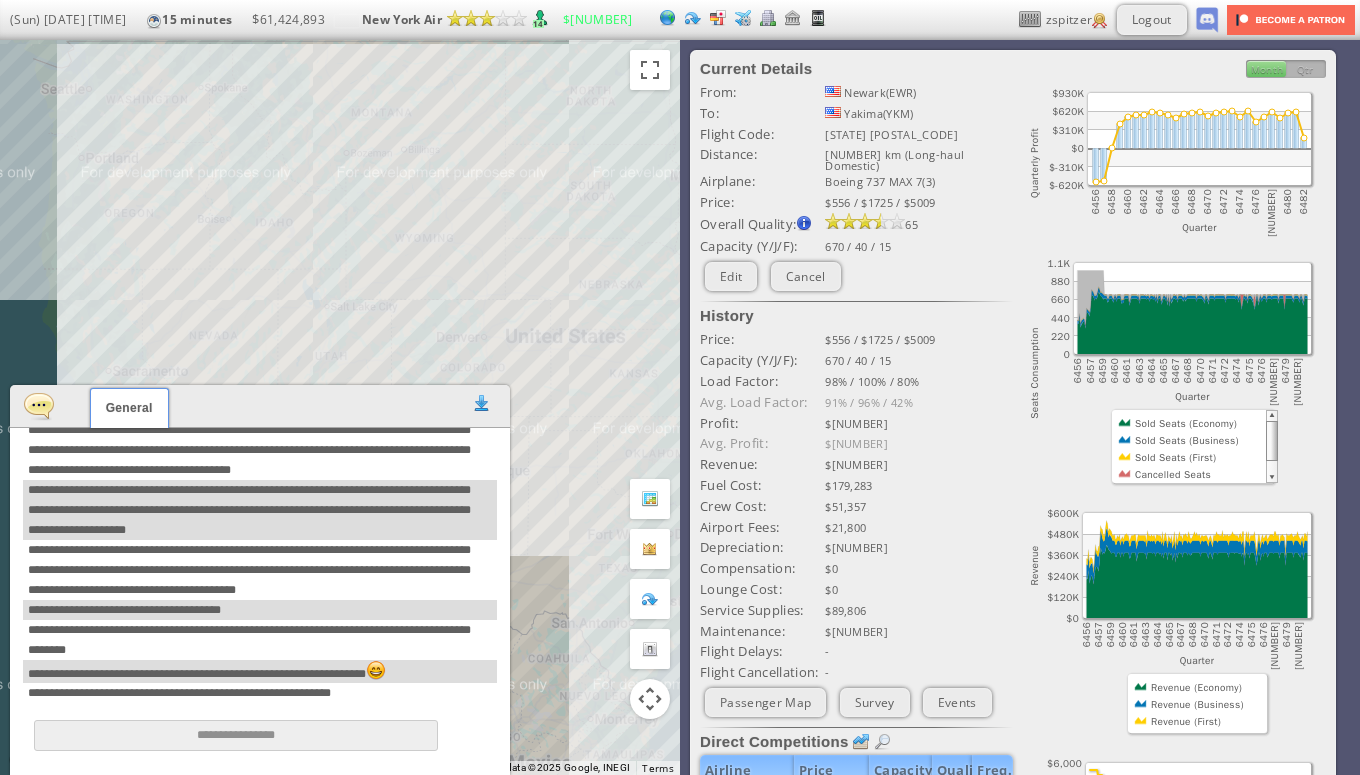 click on "**********" at bounding box center [260, 570] 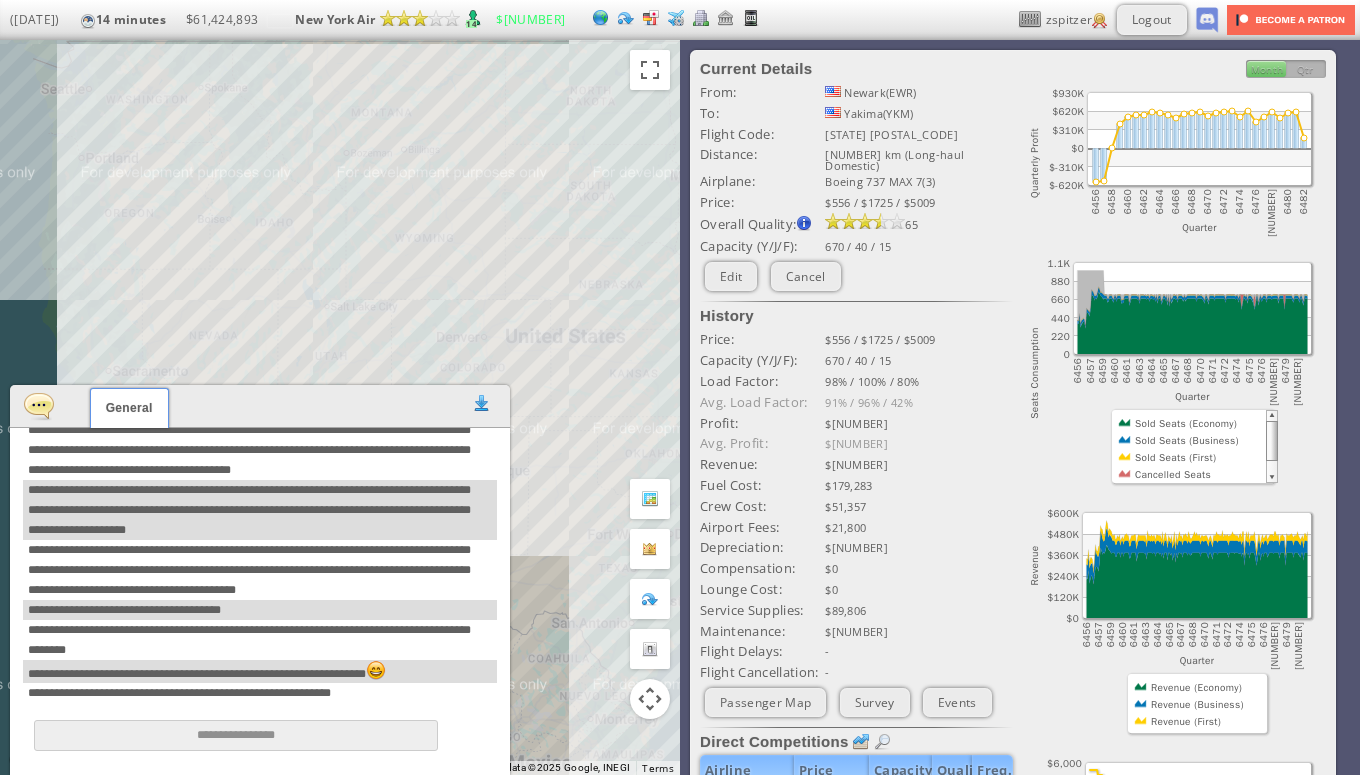 click on "**********" at bounding box center [260, 570] 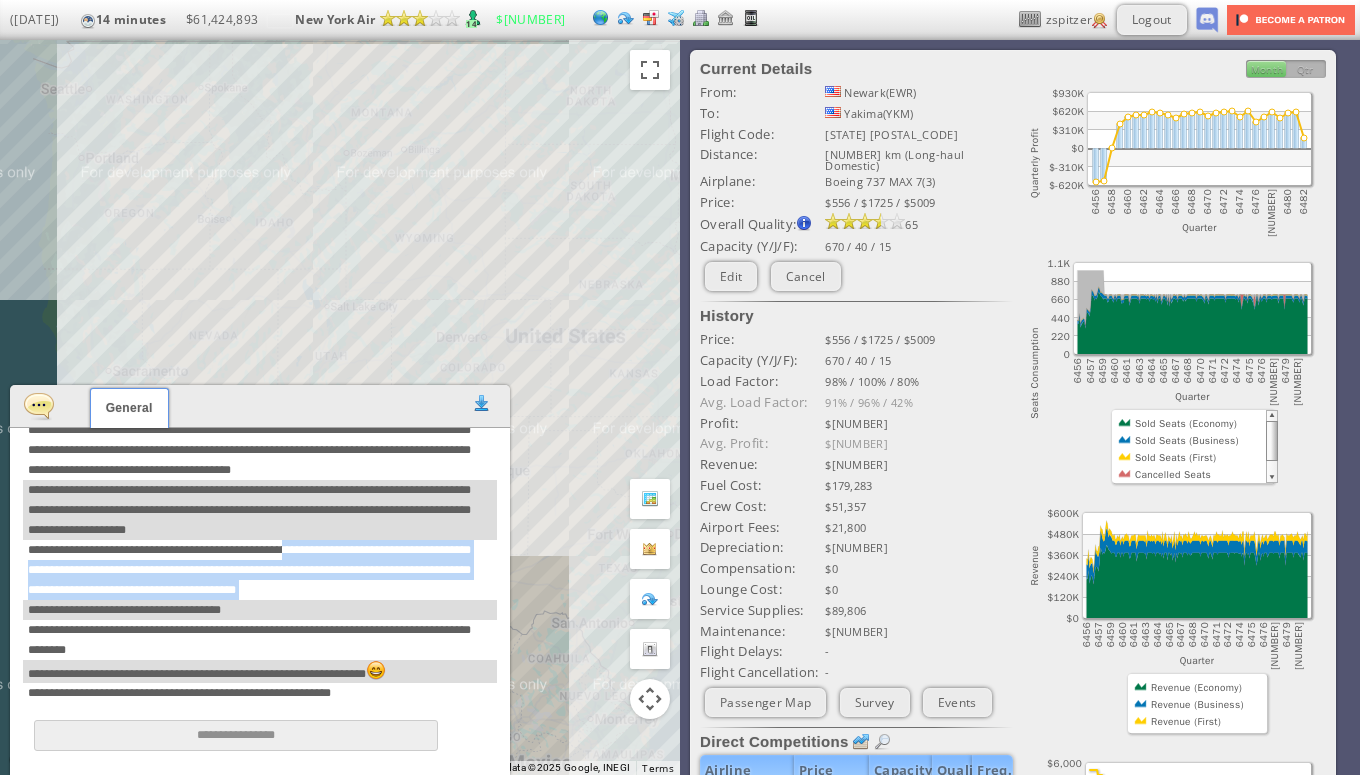 drag, startPoint x: 316, startPoint y: 552, endPoint x: 346, endPoint y: 584, distance: 43.863426 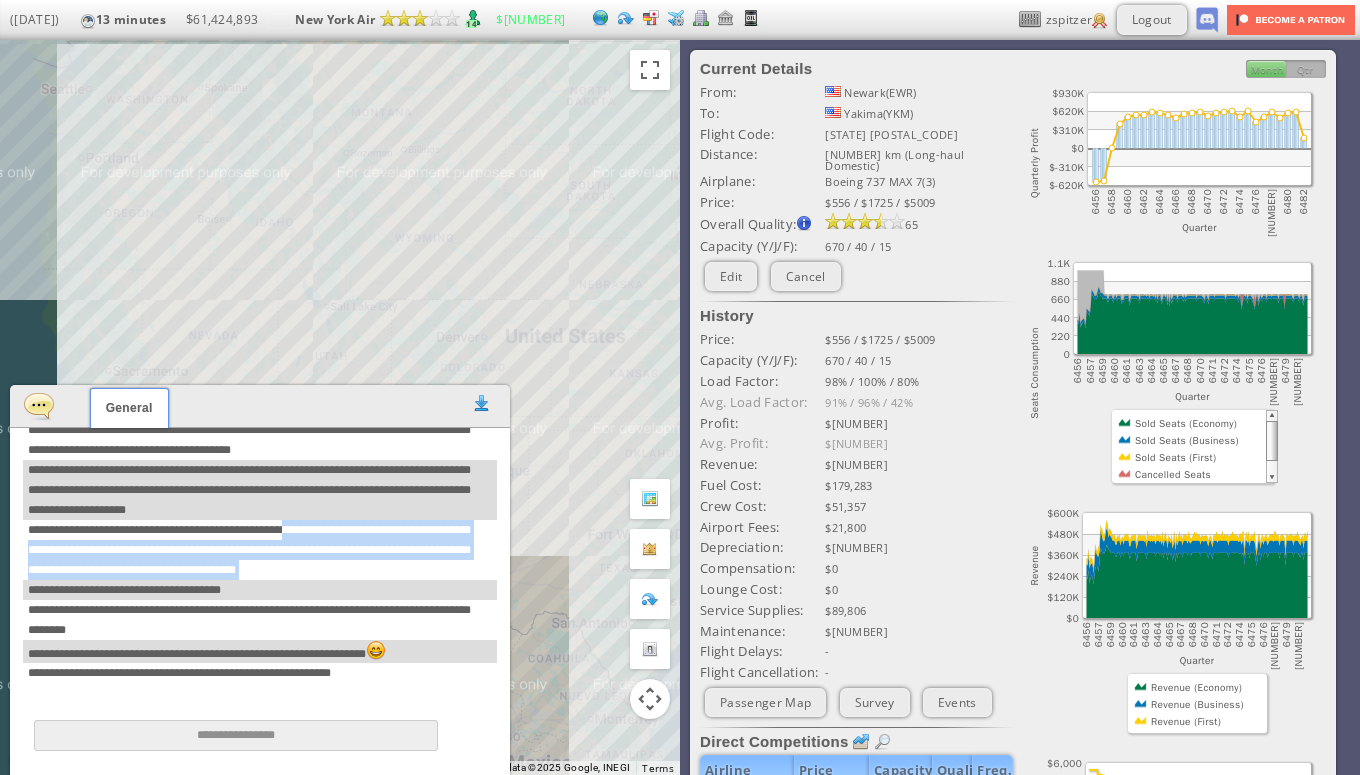 click on "**********" at bounding box center (260, 550) 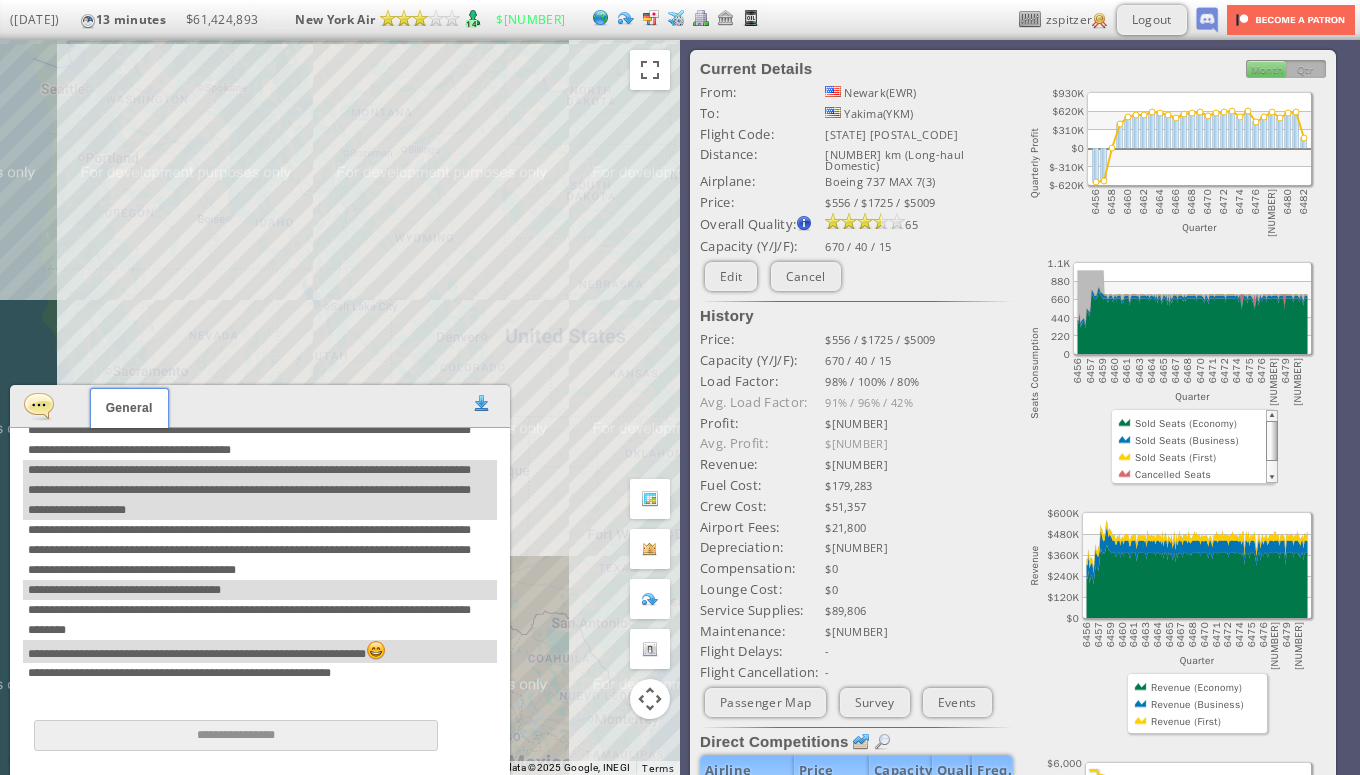click on "**********" at bounding box center (260, 620) 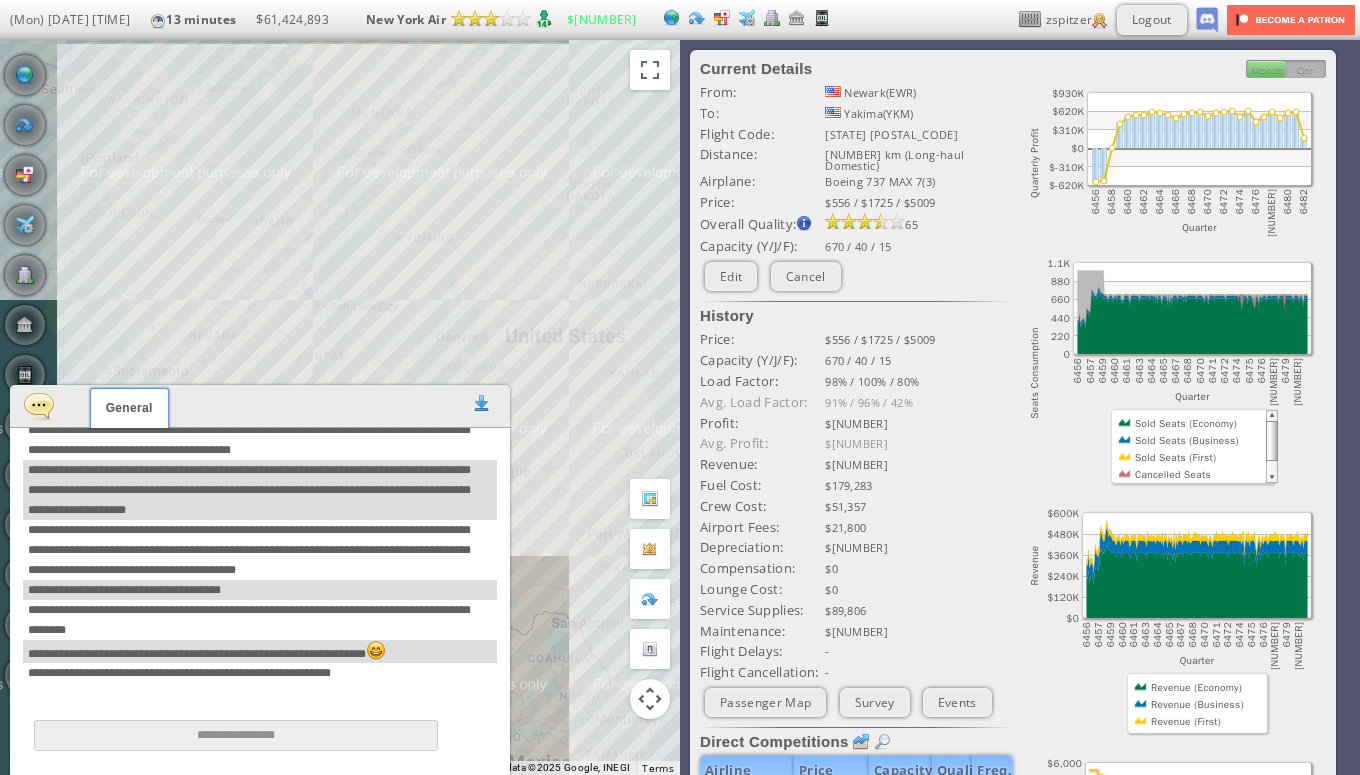 click at bounding box center [39, 405] 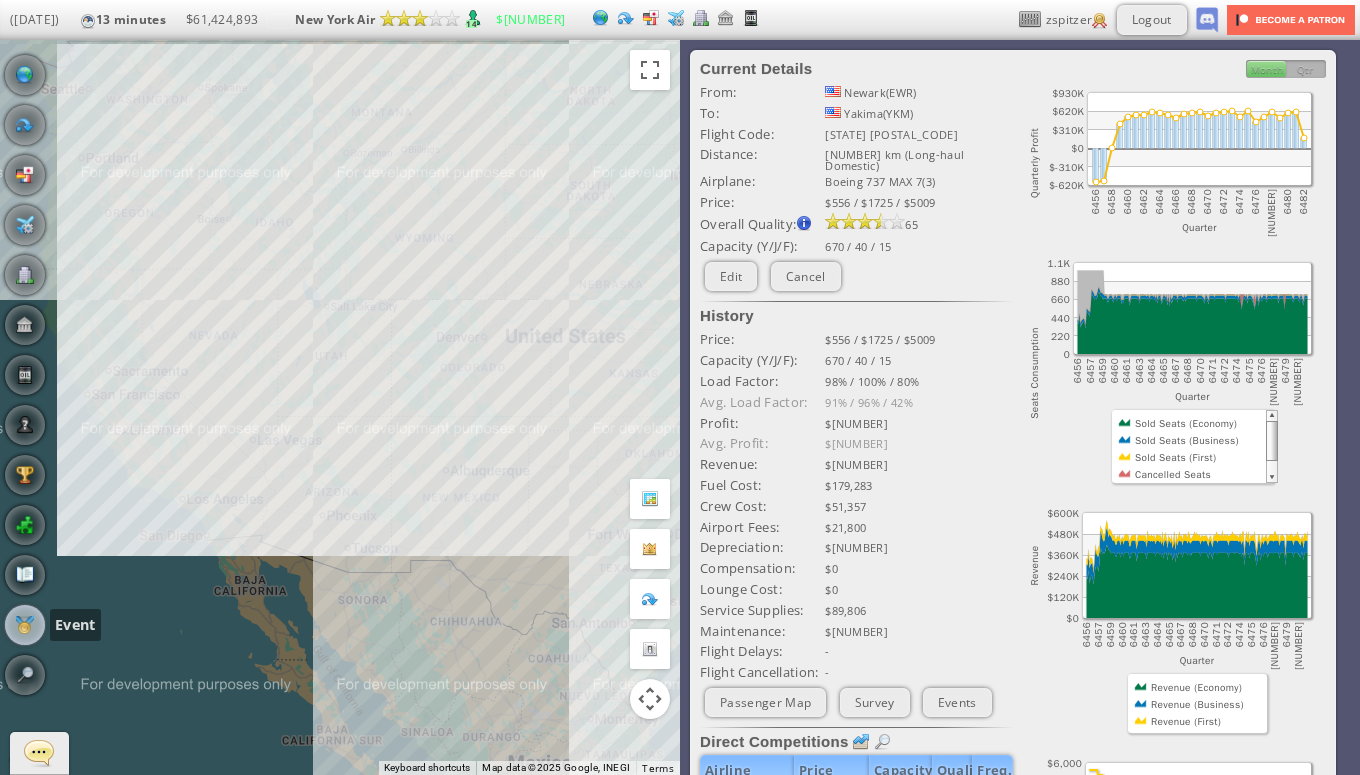 click at bounding box center (25, 625) 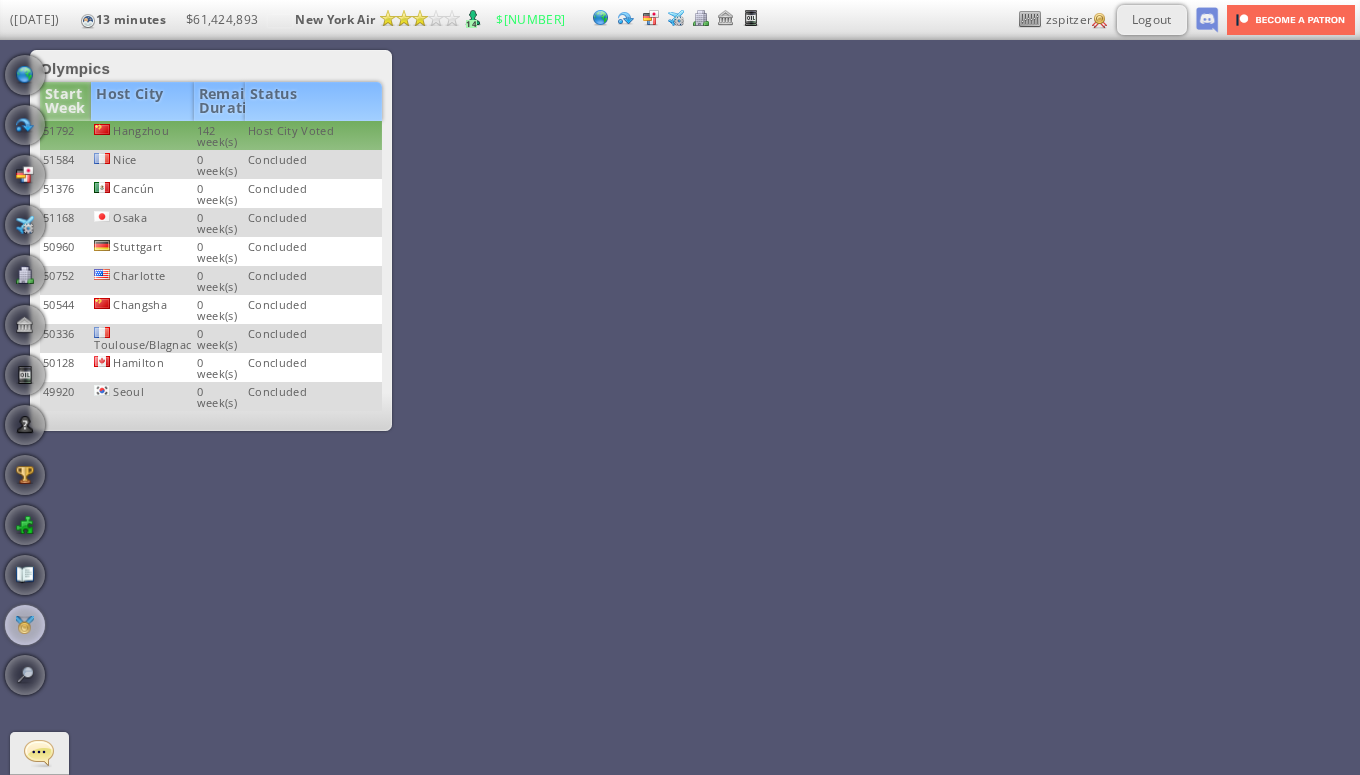 click on "Hangzhou" at bounding box center (142, 135) 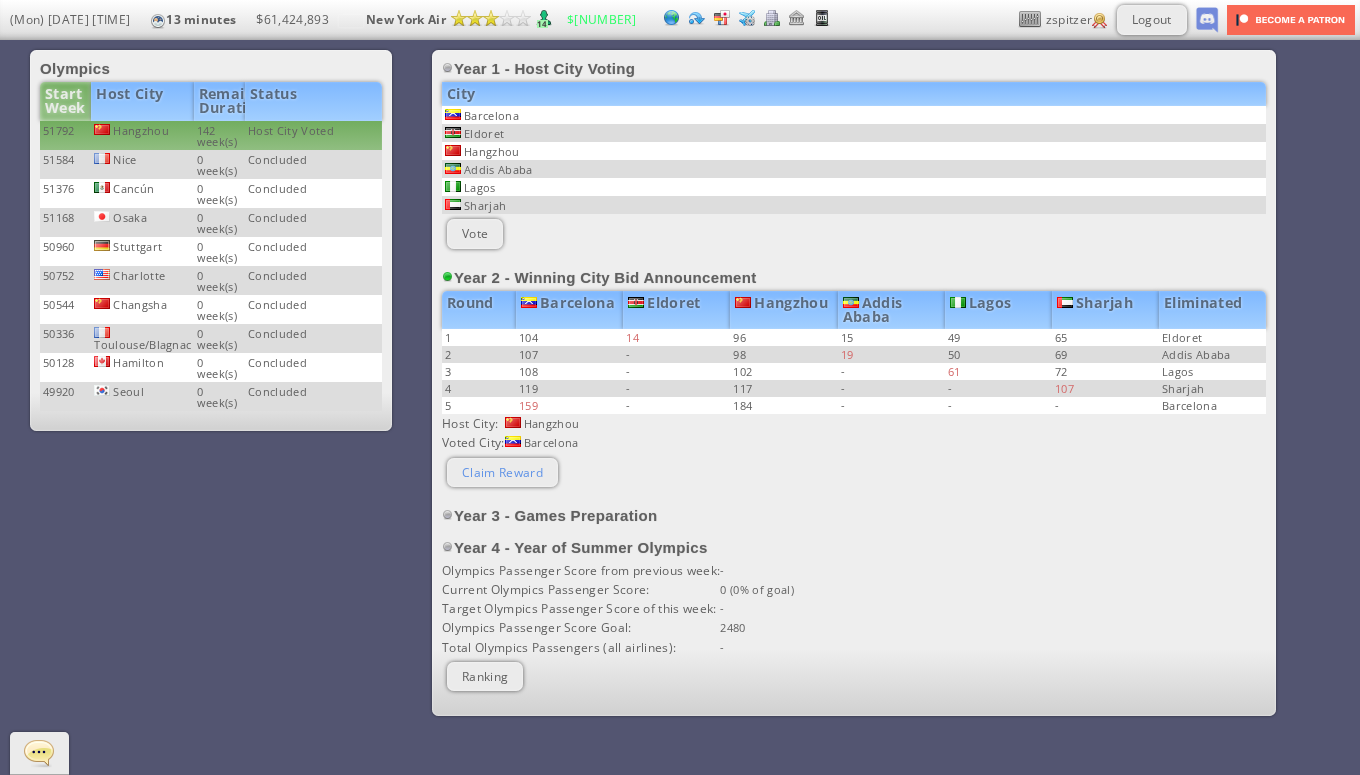 click on "Claim Reward" at bounding box center [502, 472] 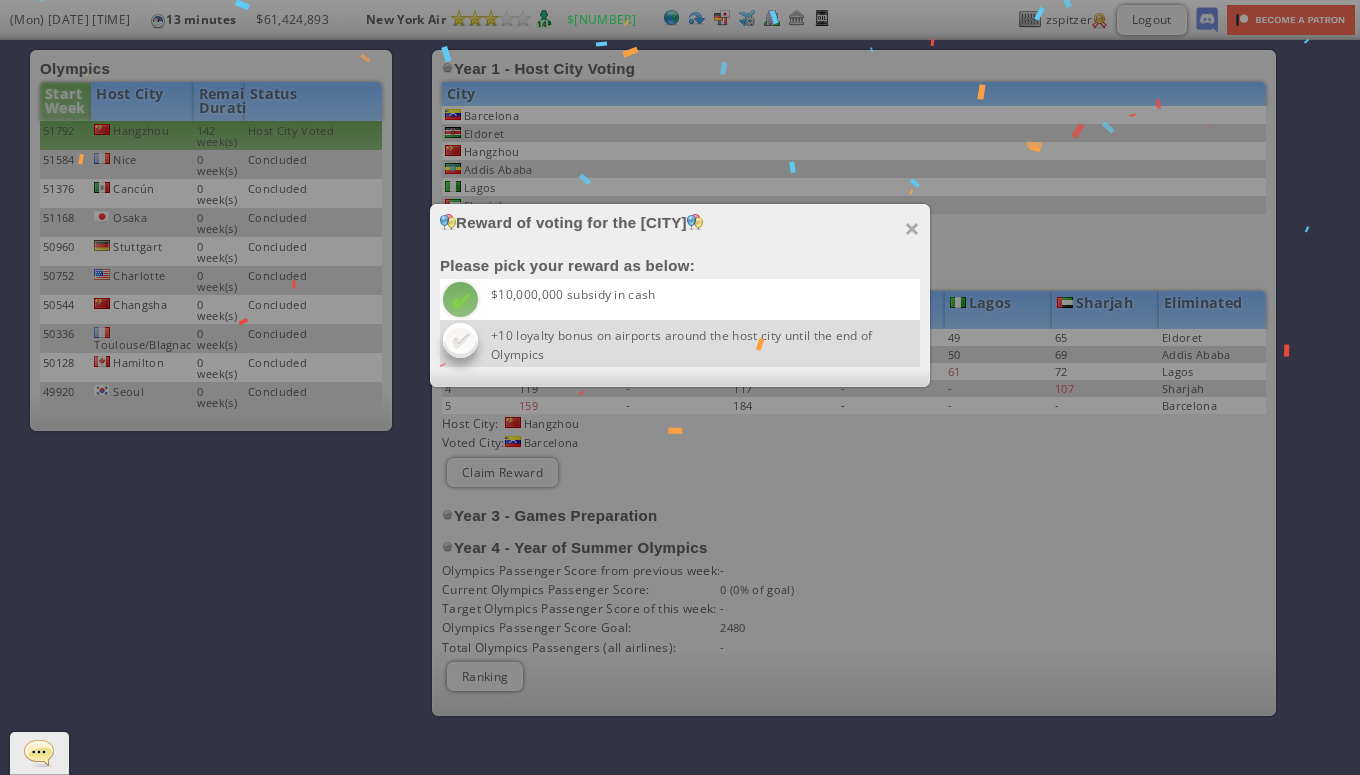 click at bounding box center (460, 299) 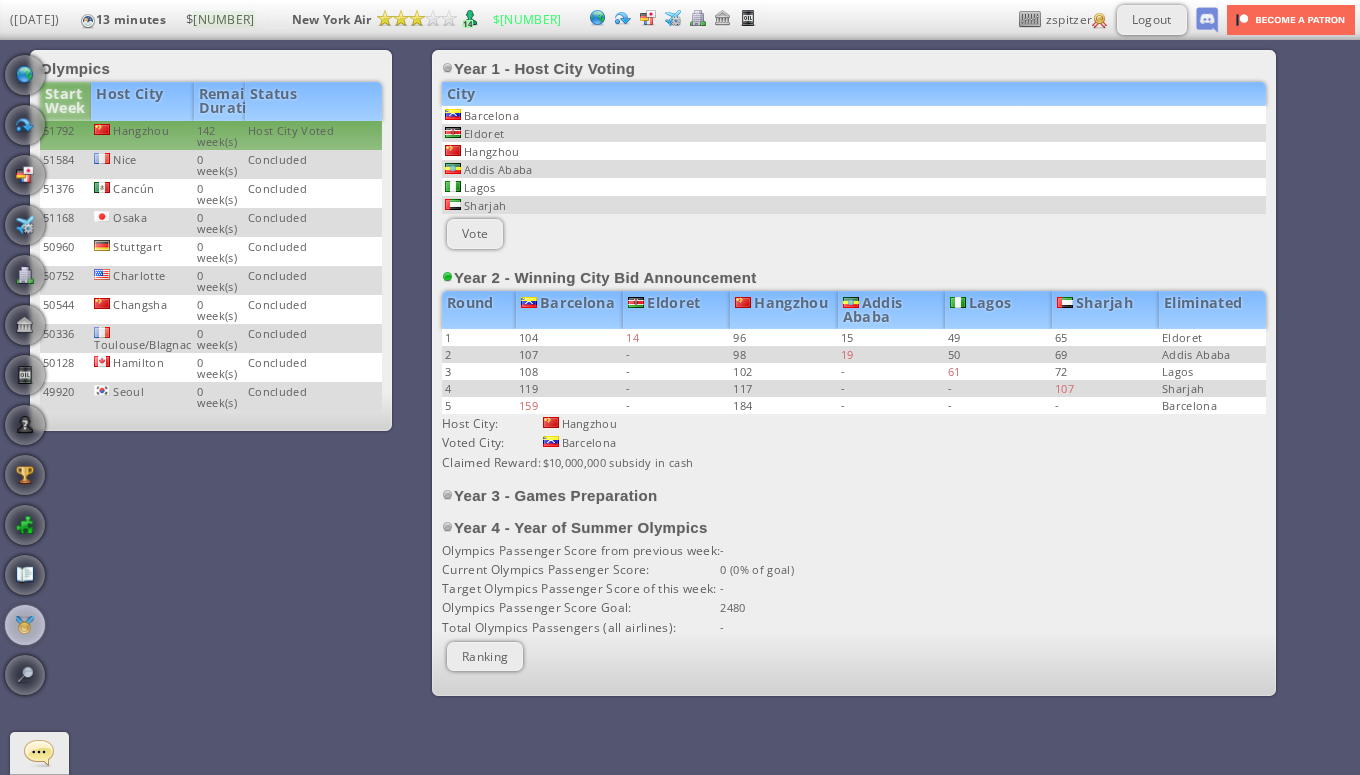 click on "Office" at bounding box center (25, 275) 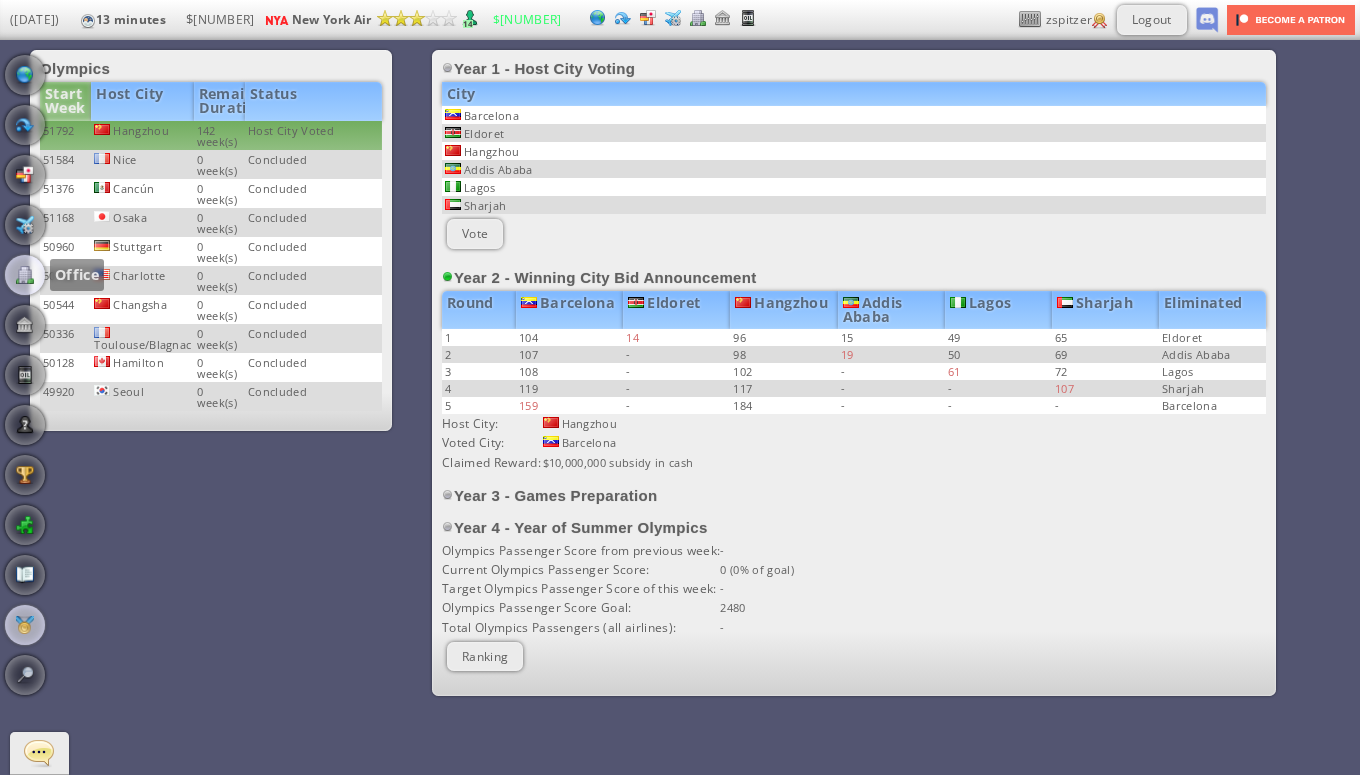 click at bounding box center (25, 275) 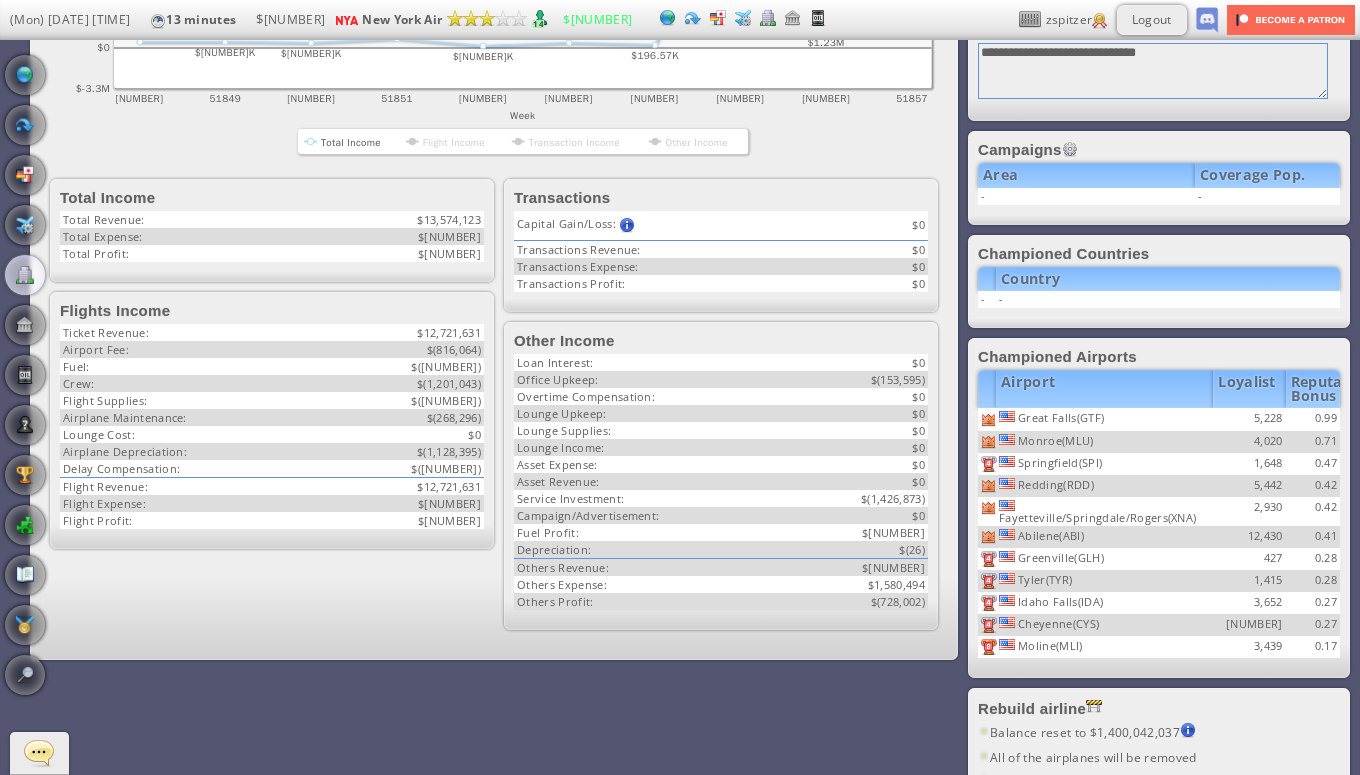 scroll, scrollTop: 488, scrollLeft: 0, axis: vertical 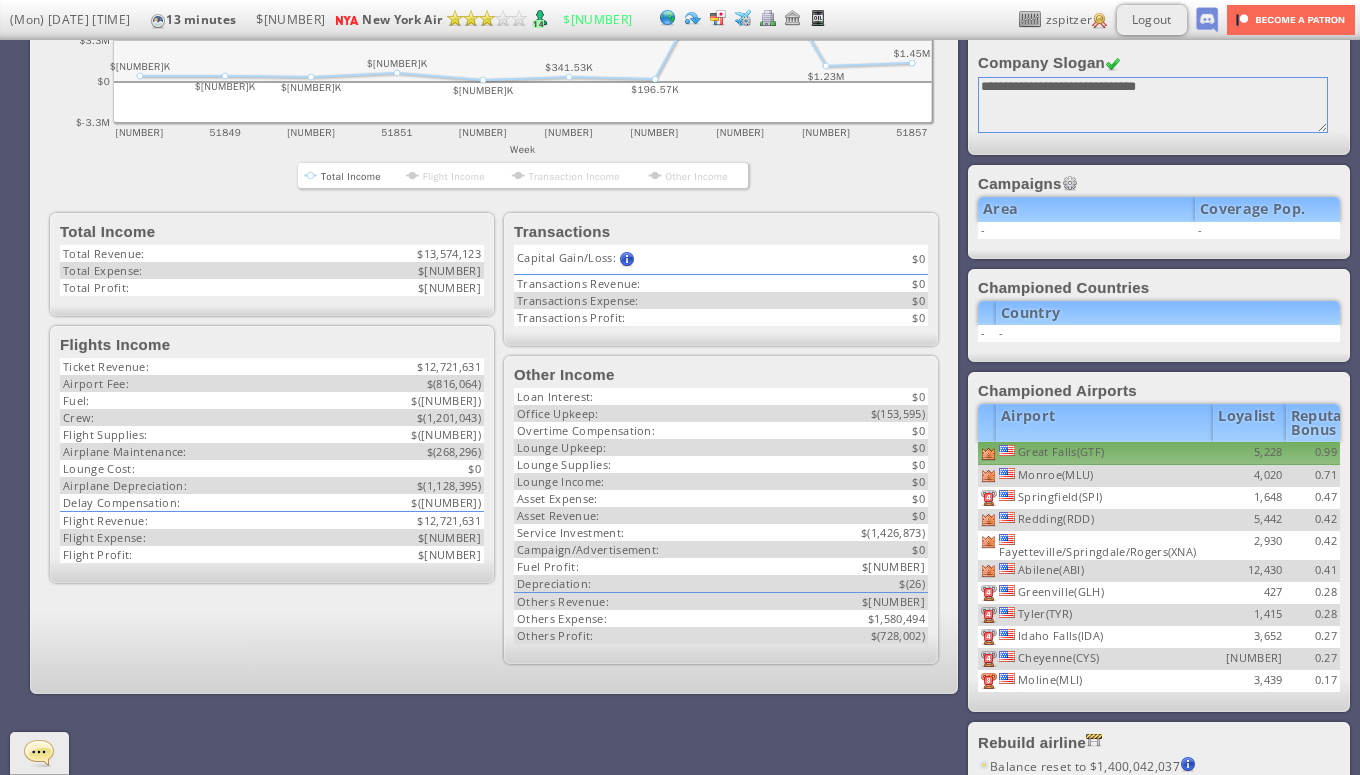 click on "Great Falls(GTF)" at bounding box center [1104, 453] 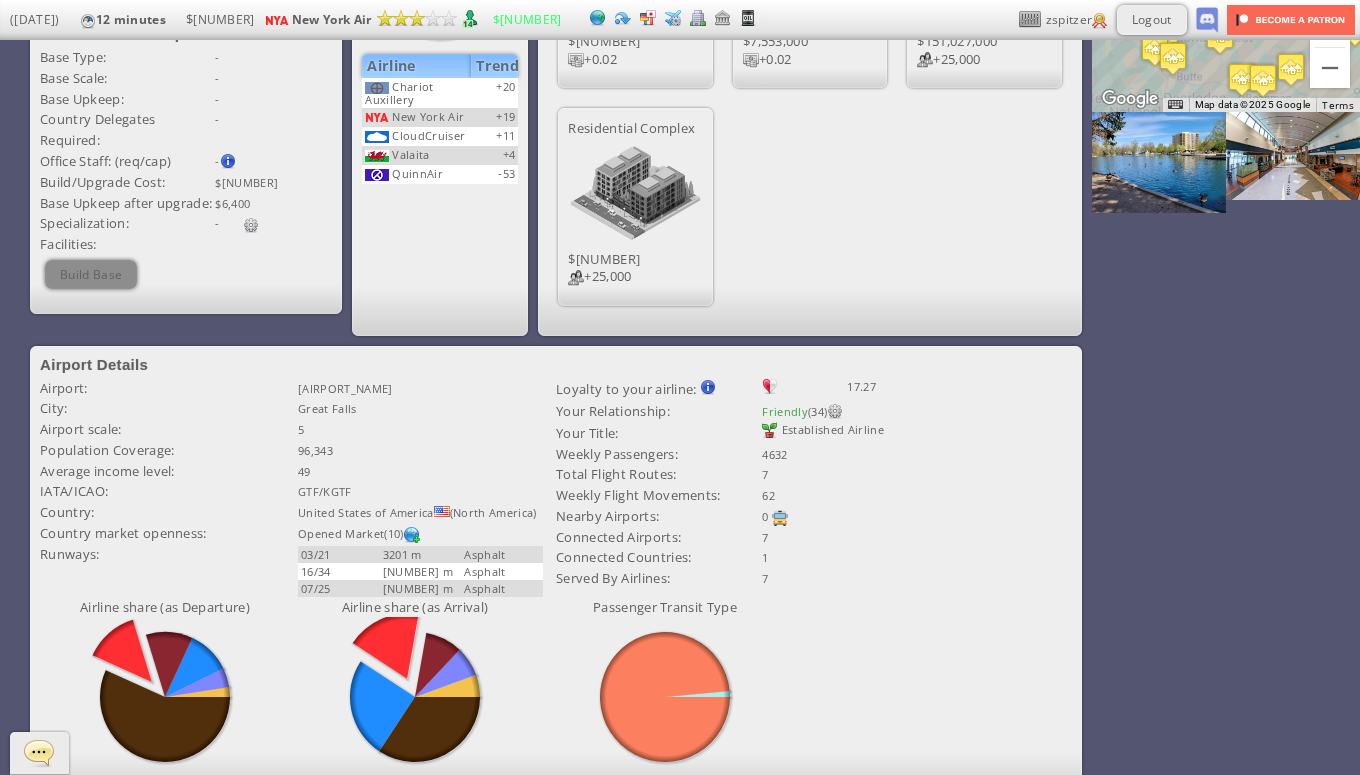 scroll, scrollTop: 0, scrollLeft: 0, axis: both 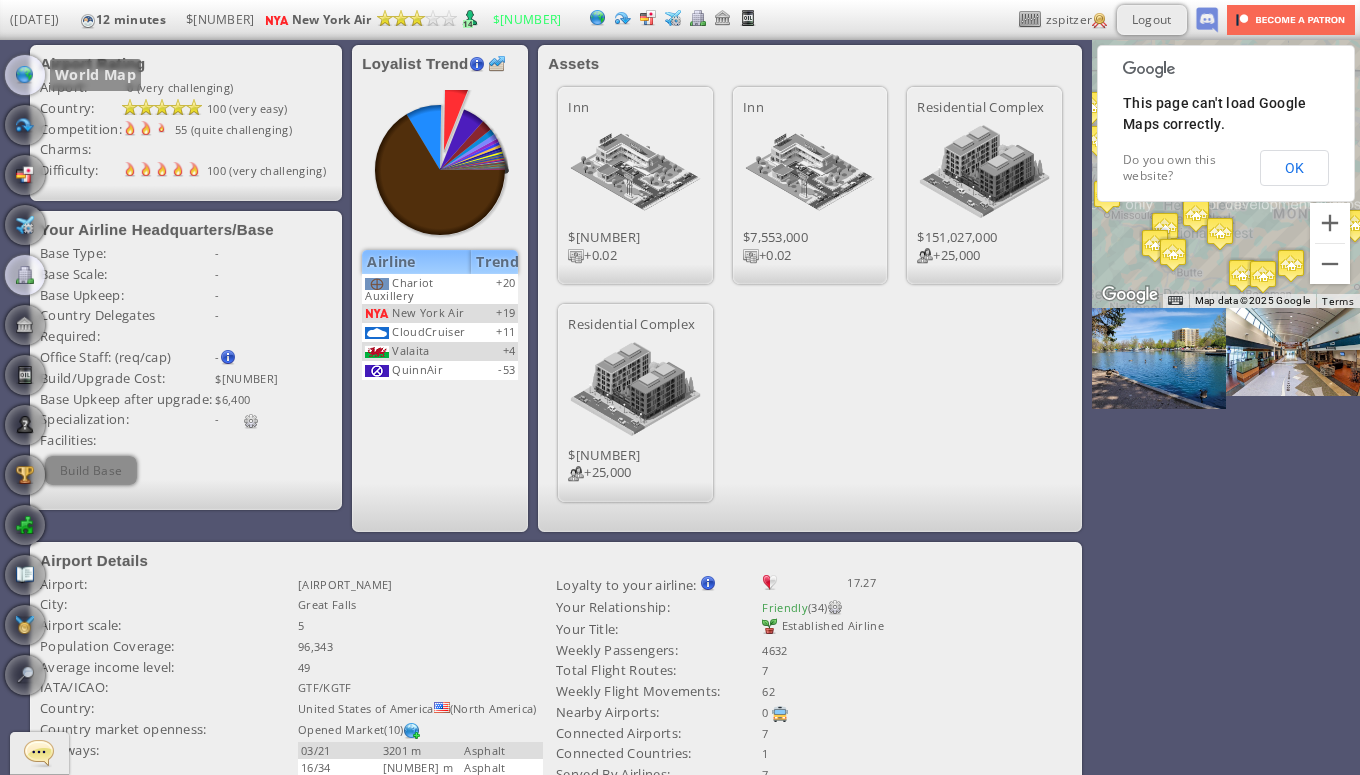click at bounding box center (25, 75) 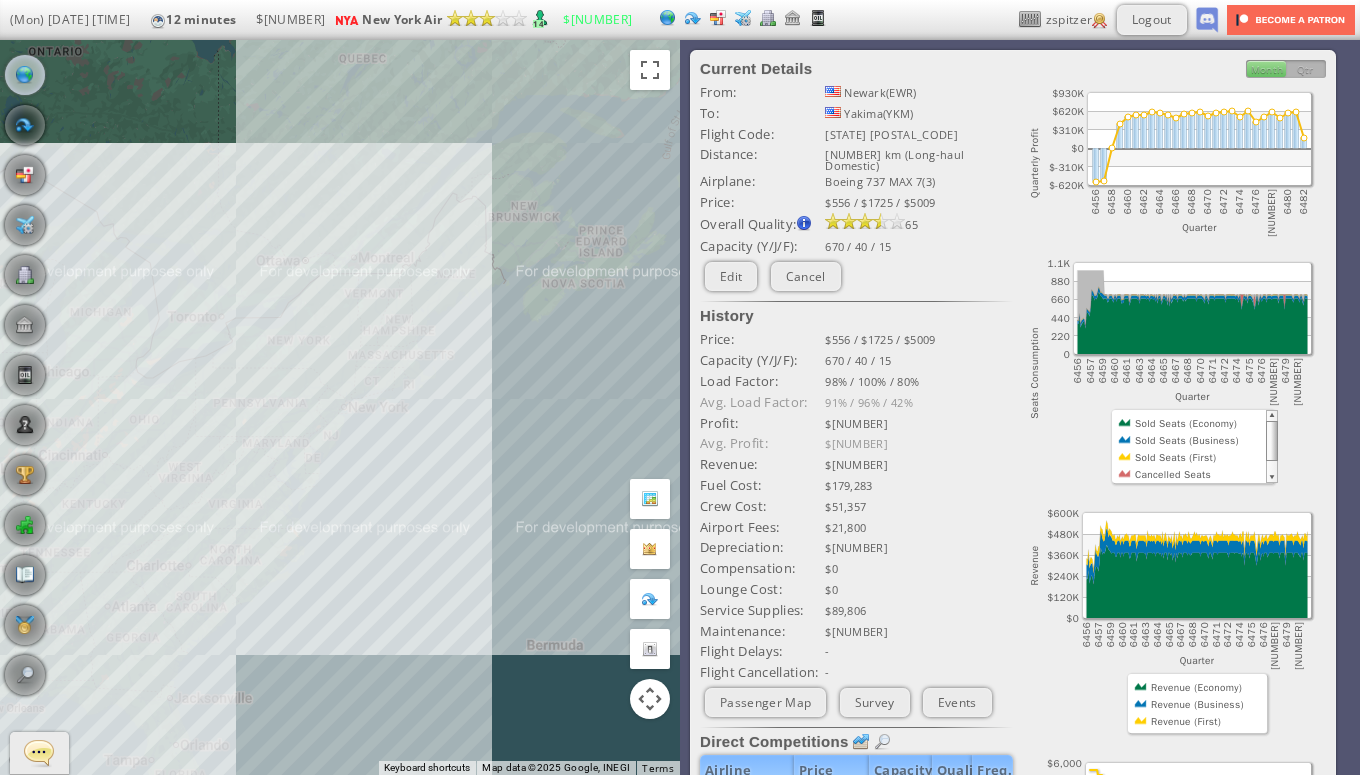 drag, startPoint x: 283, startPoint y: 191, endPoint x: 405, endPoint y: 196, distance: 122.10242 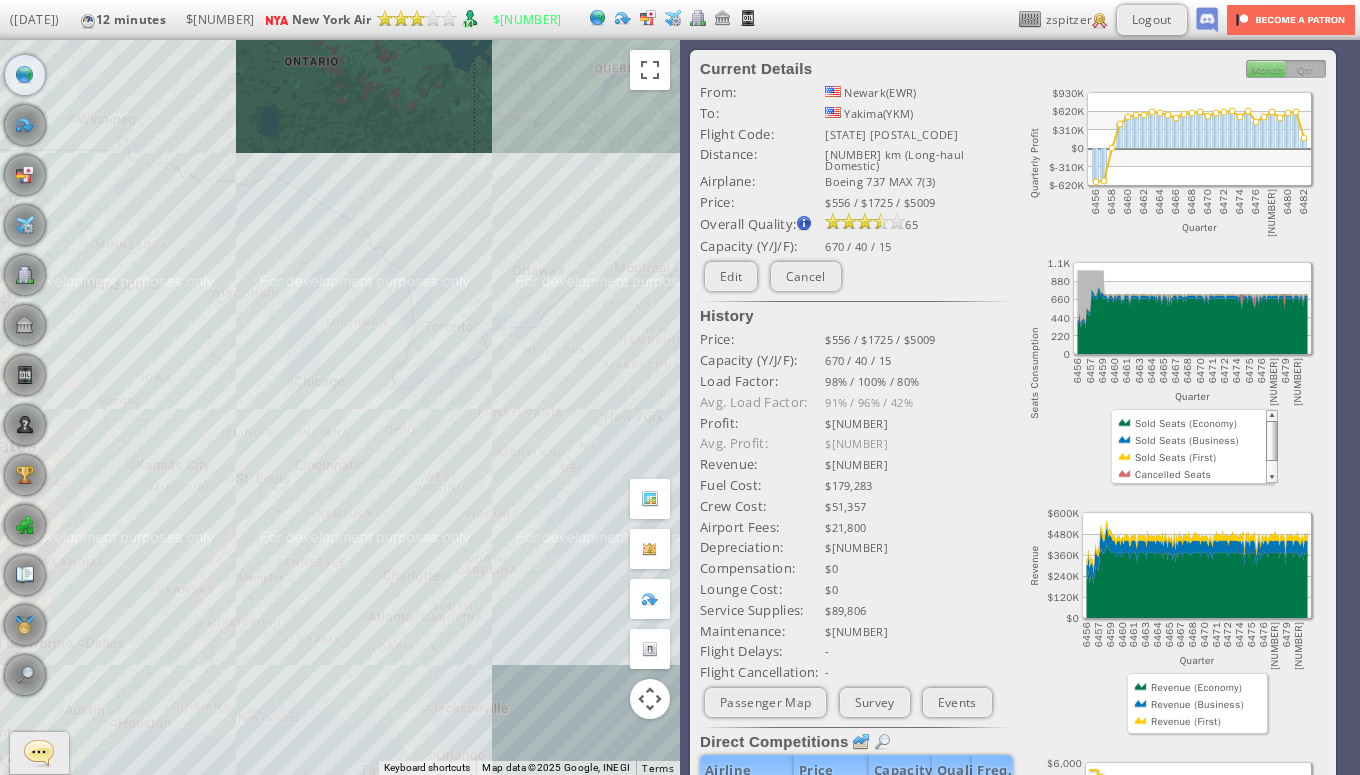 click on "To navigate, press the arrow keys." at bounding box center (340, 407) 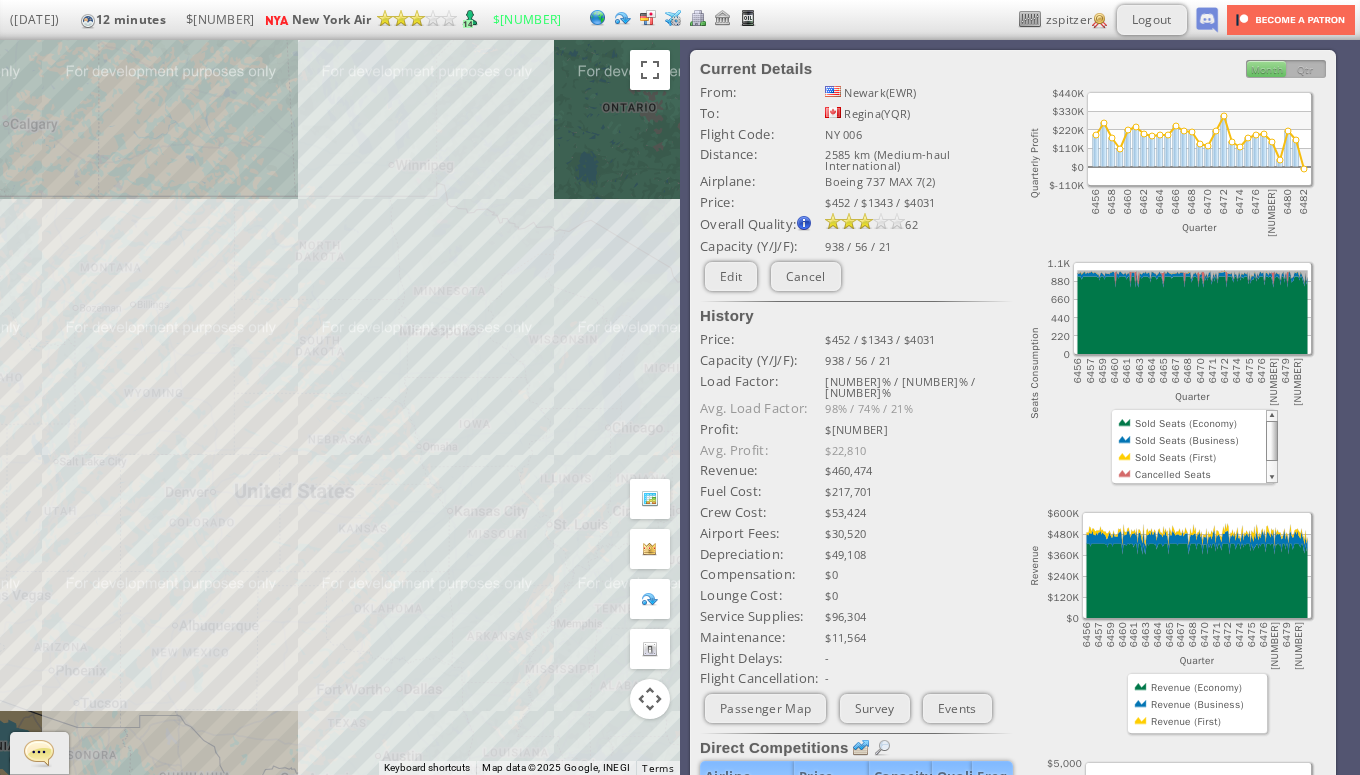 drag, startPoint x: 211, startPoint y: 370, endPoint x: 533, endPoint y: 416, distance: 325.26913 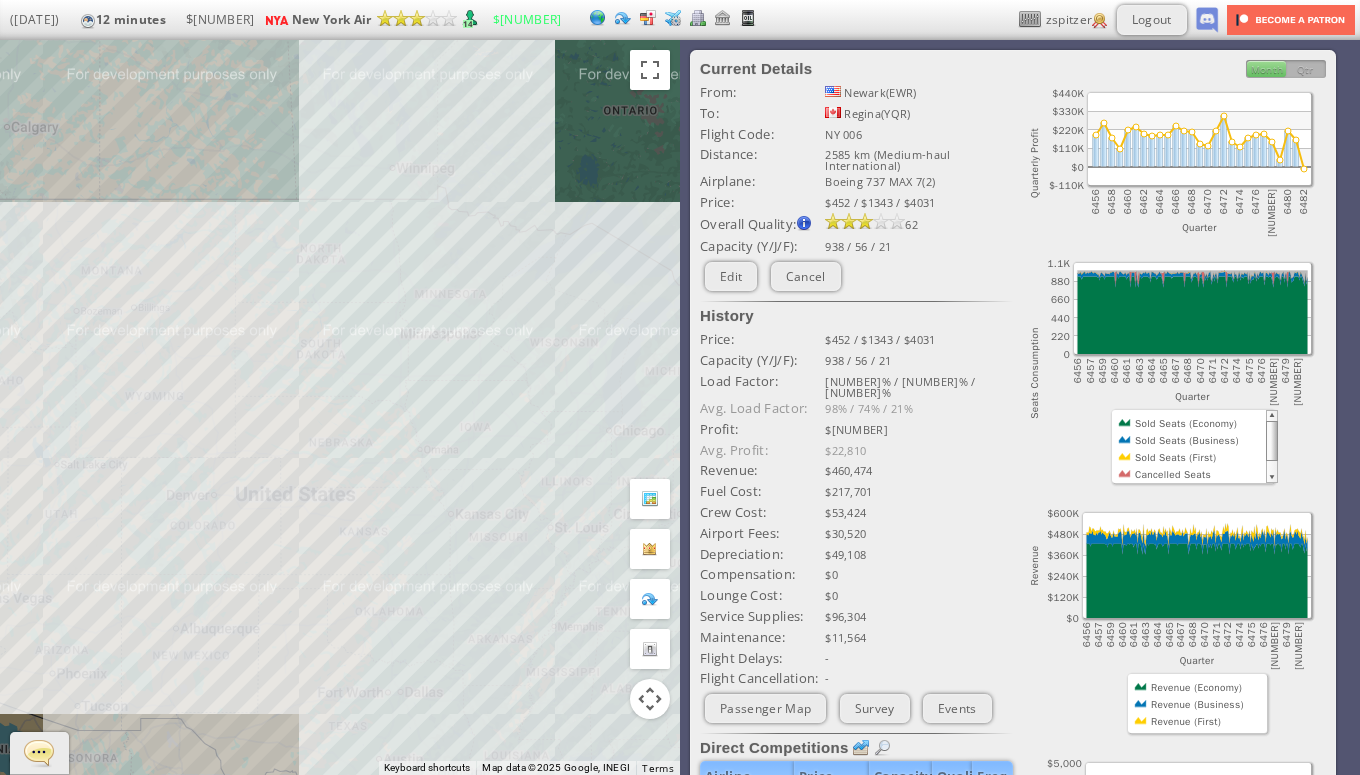 click on "To navigate, press the arrow keys." at bounding box center (340, 407) 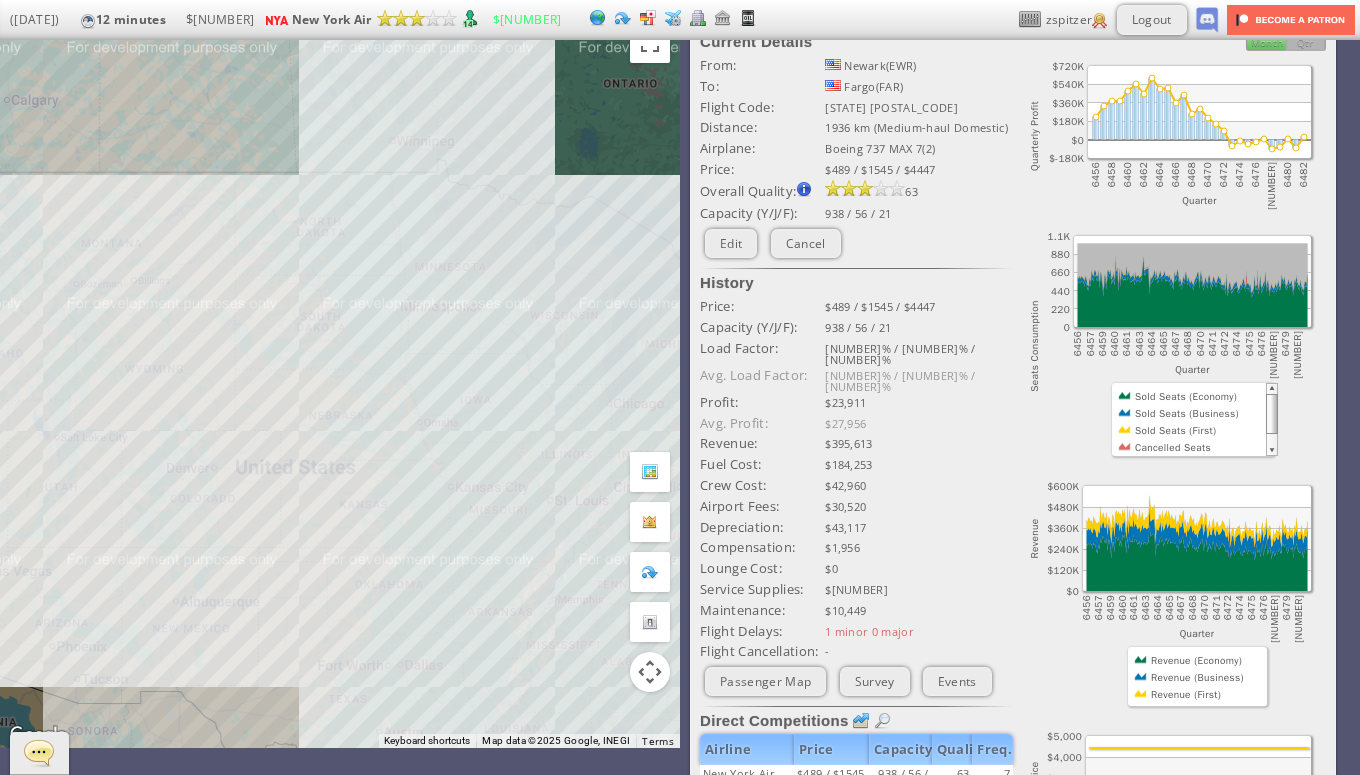 scroll, scrollTop: 0, scrollLeft: 0, axis: both 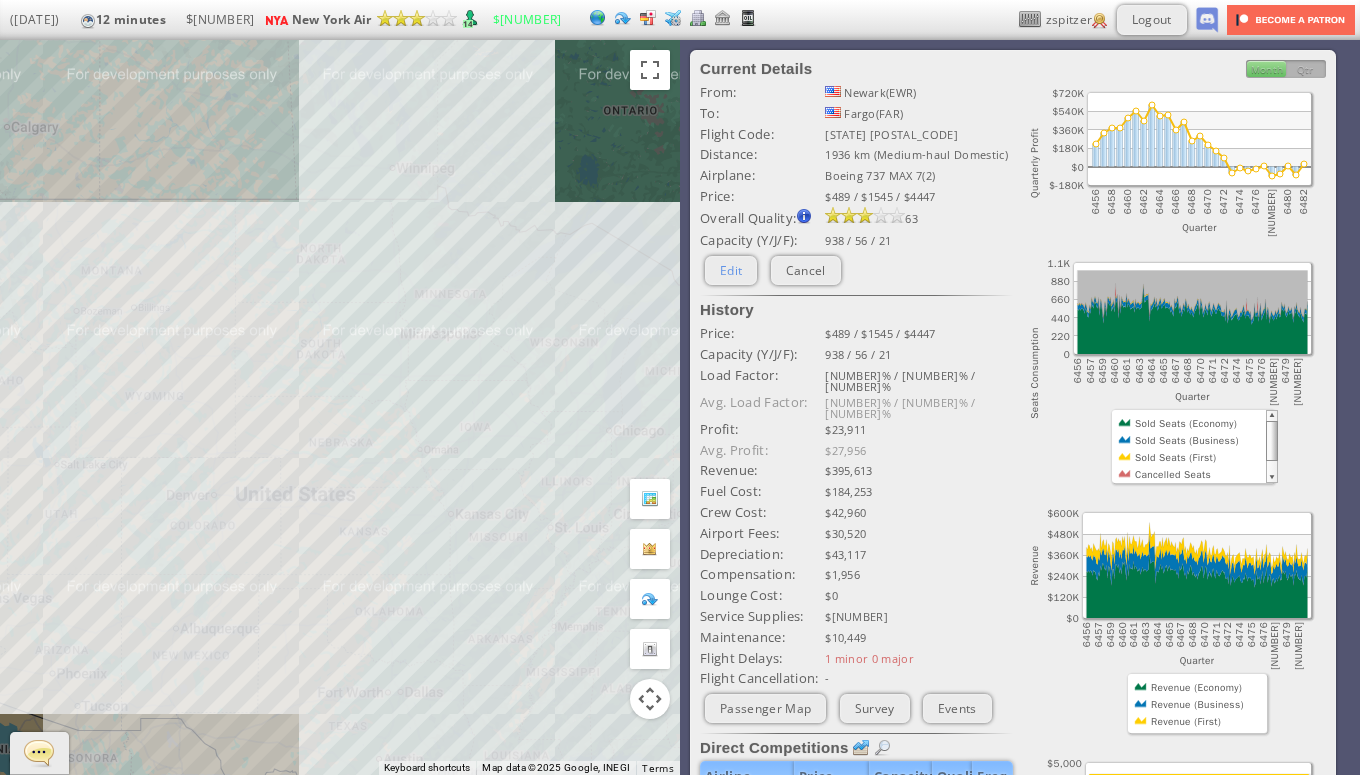 click on "Edit" at bounding box center (731, 270) 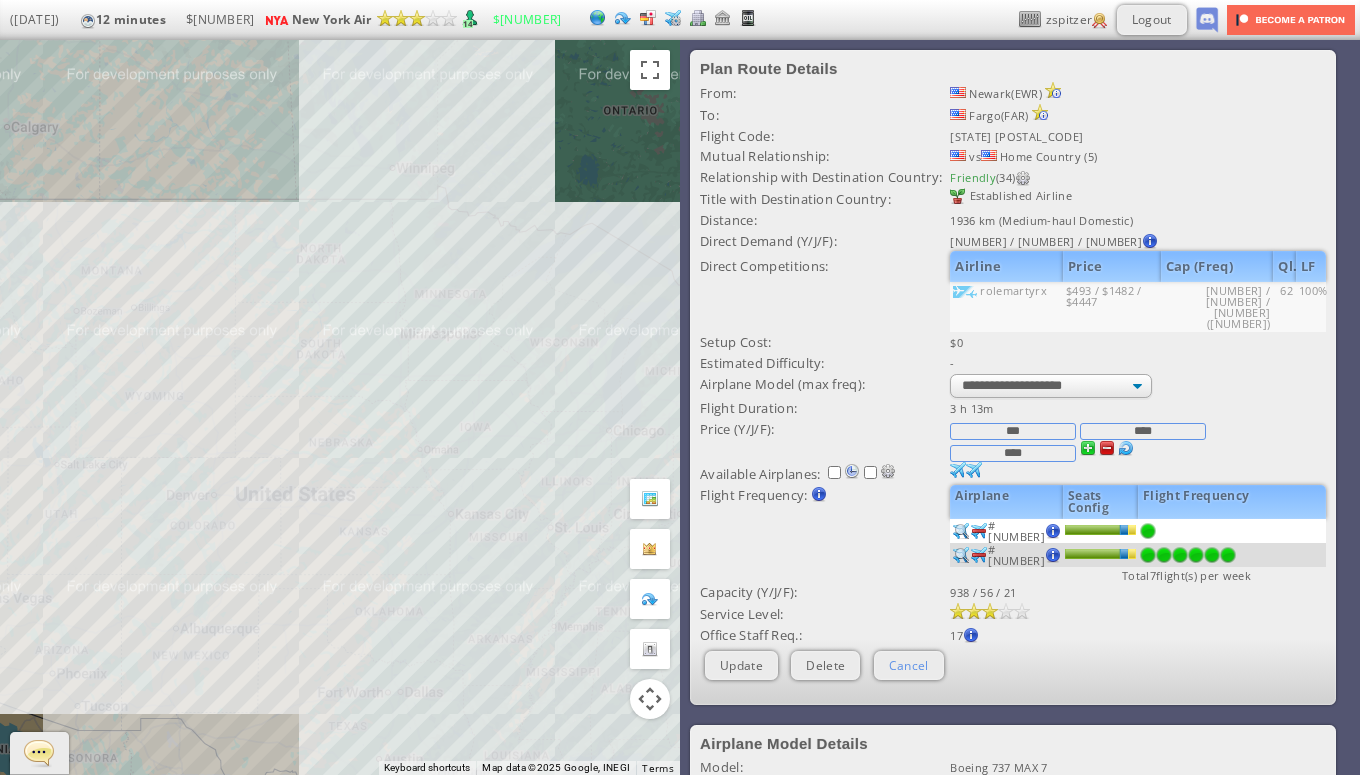 click on "Cancel" at bounding box center [909, 665] 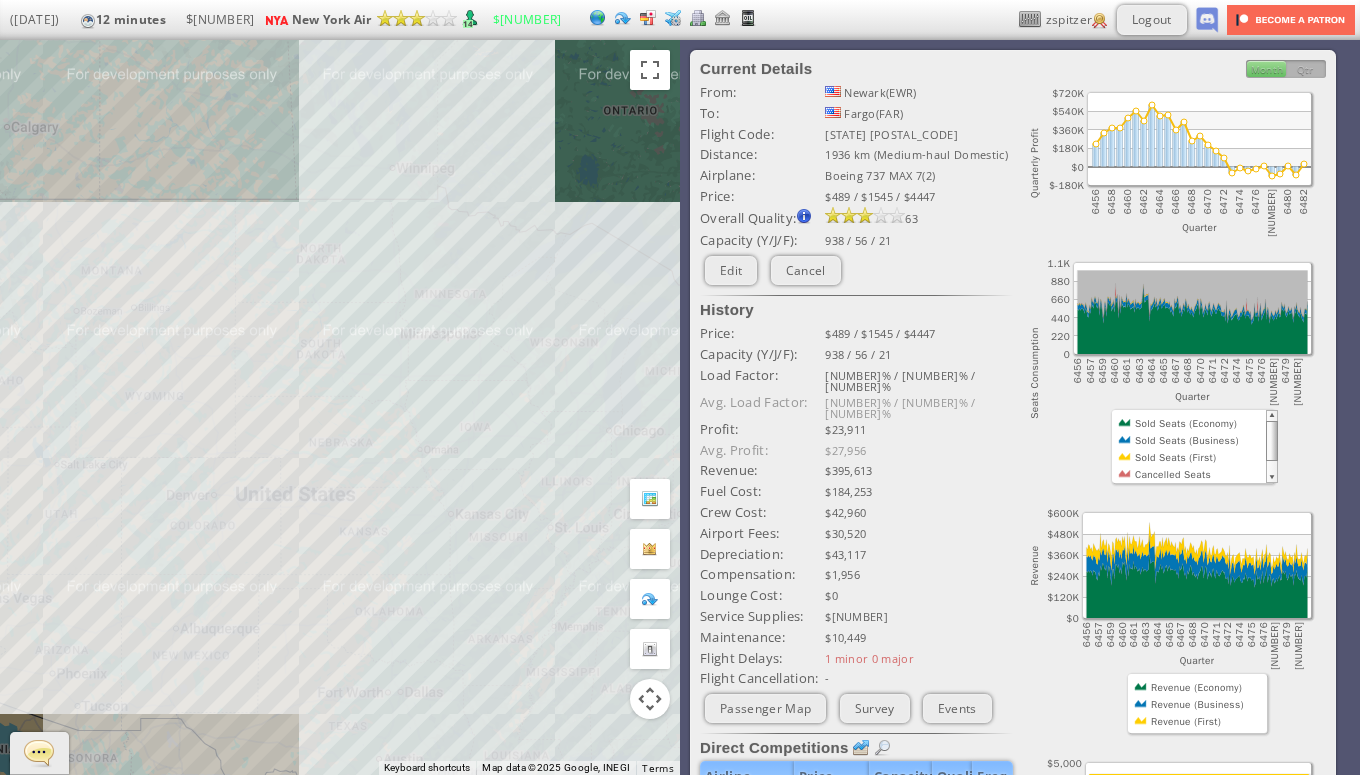 click on "To navigate, press the arrow keys." at bounding box center (340, 407) 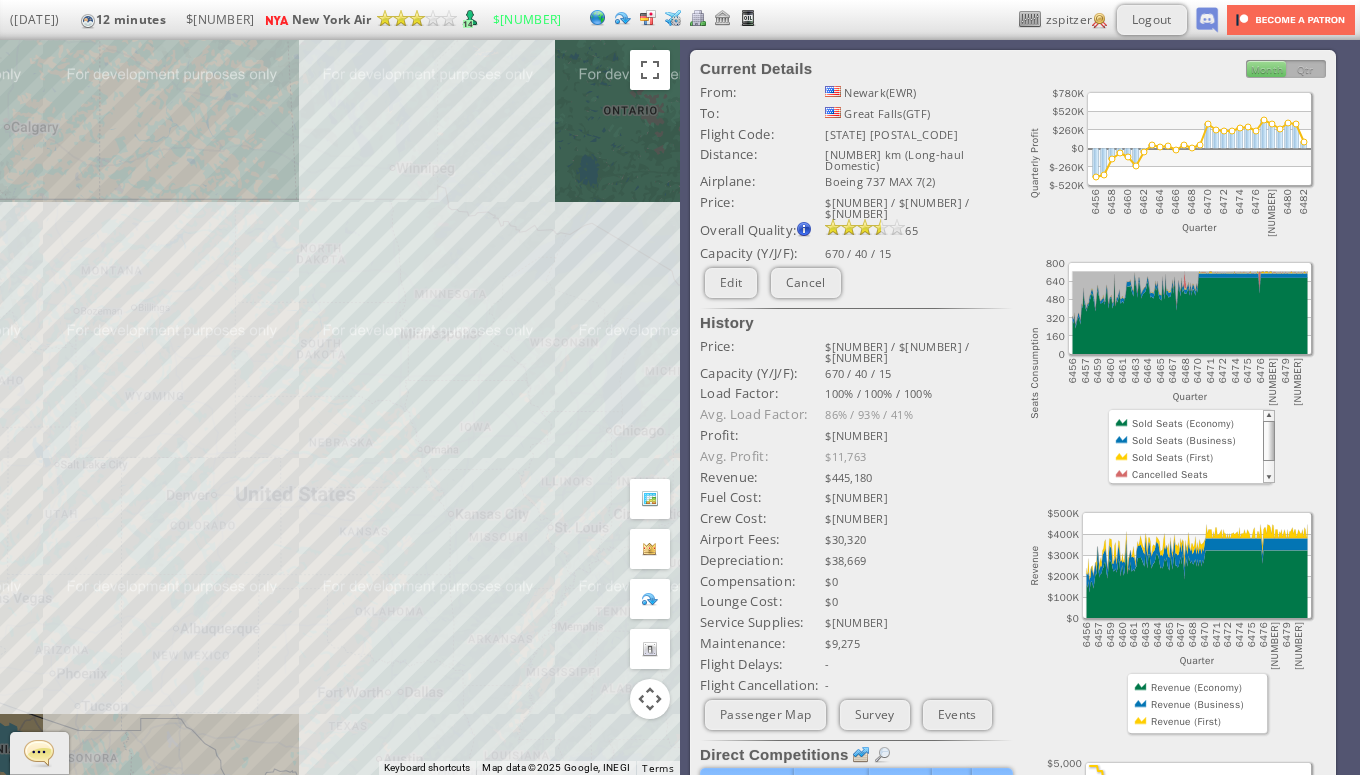 click on "To navigate, press the arrow keys." at bounding box center [340, 407] 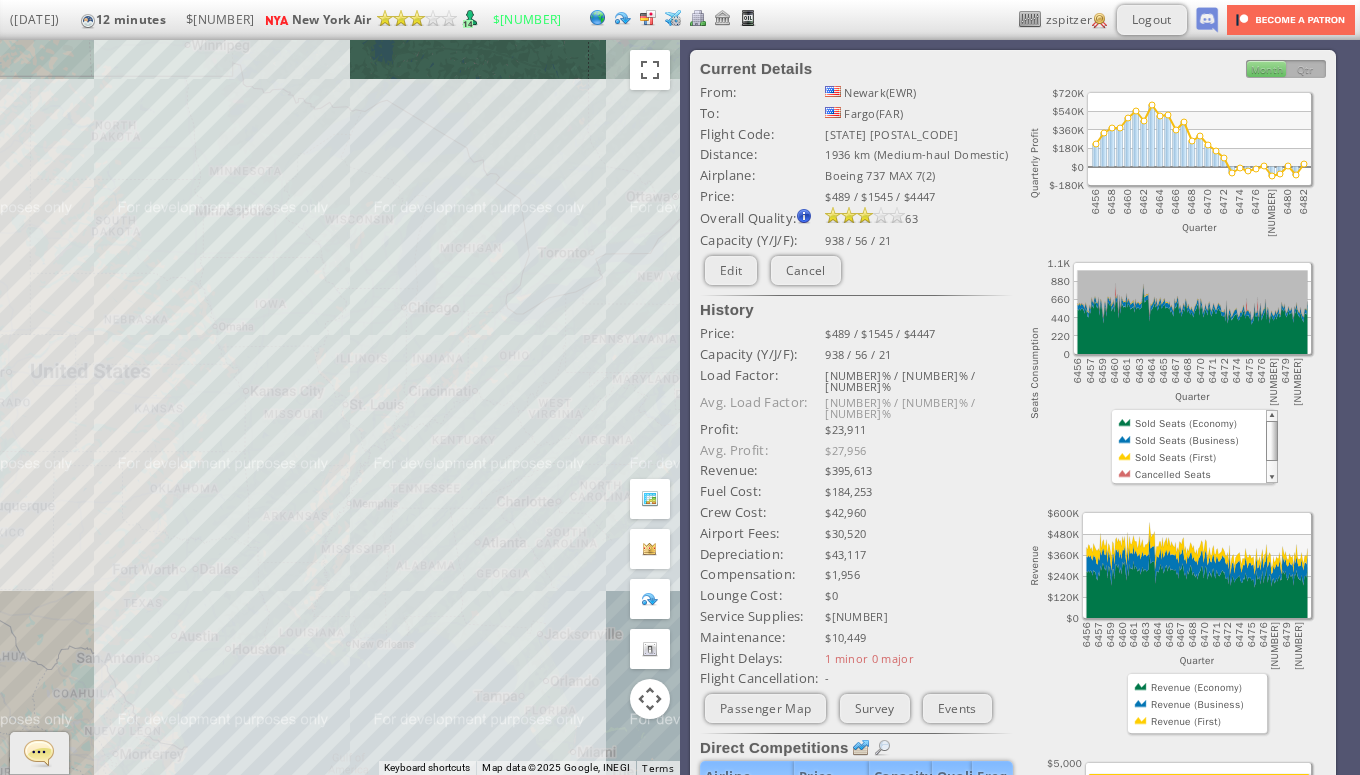 drag, startPoint x: 466, startPoint y: 379, endPoint x: 255, endPoint y: 252, distance: 246.2722 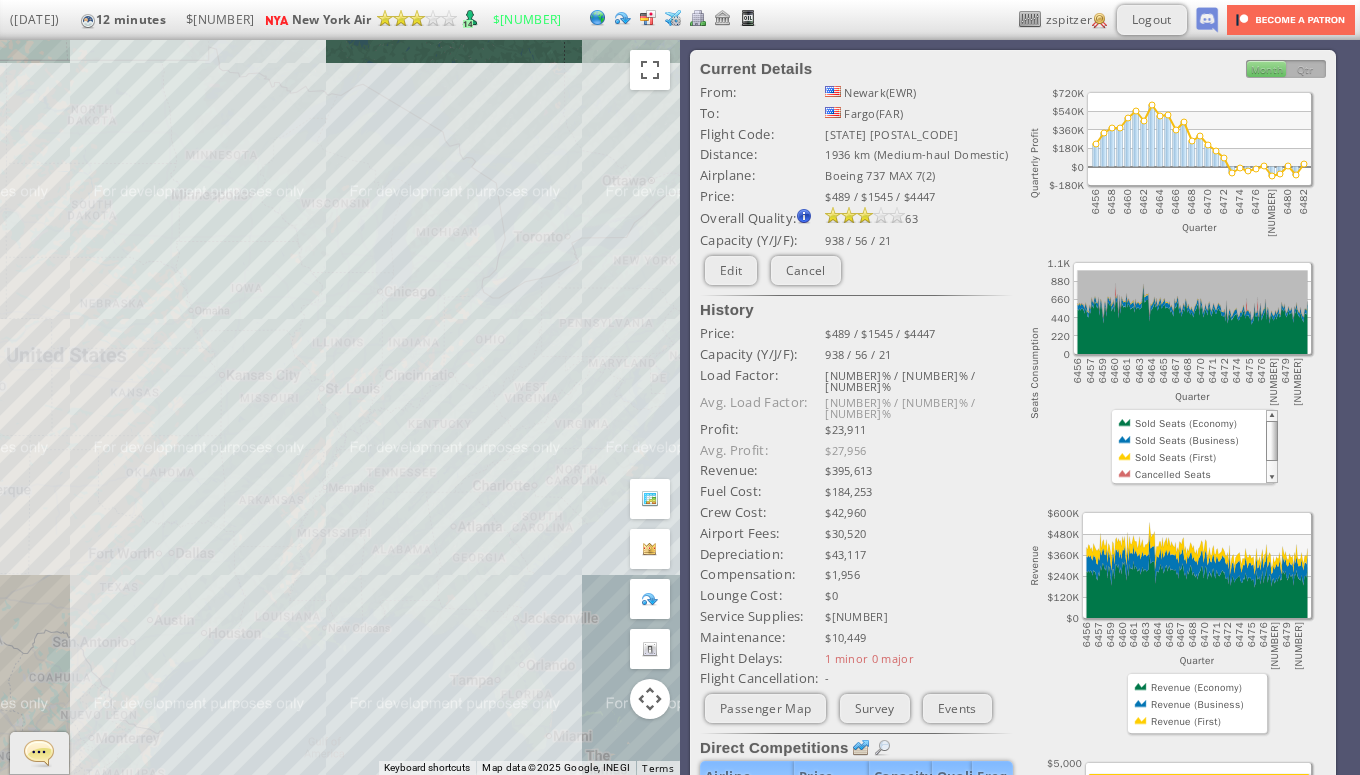 click on "To navigate, press the arrow keys." at bounding box center [340, 407] 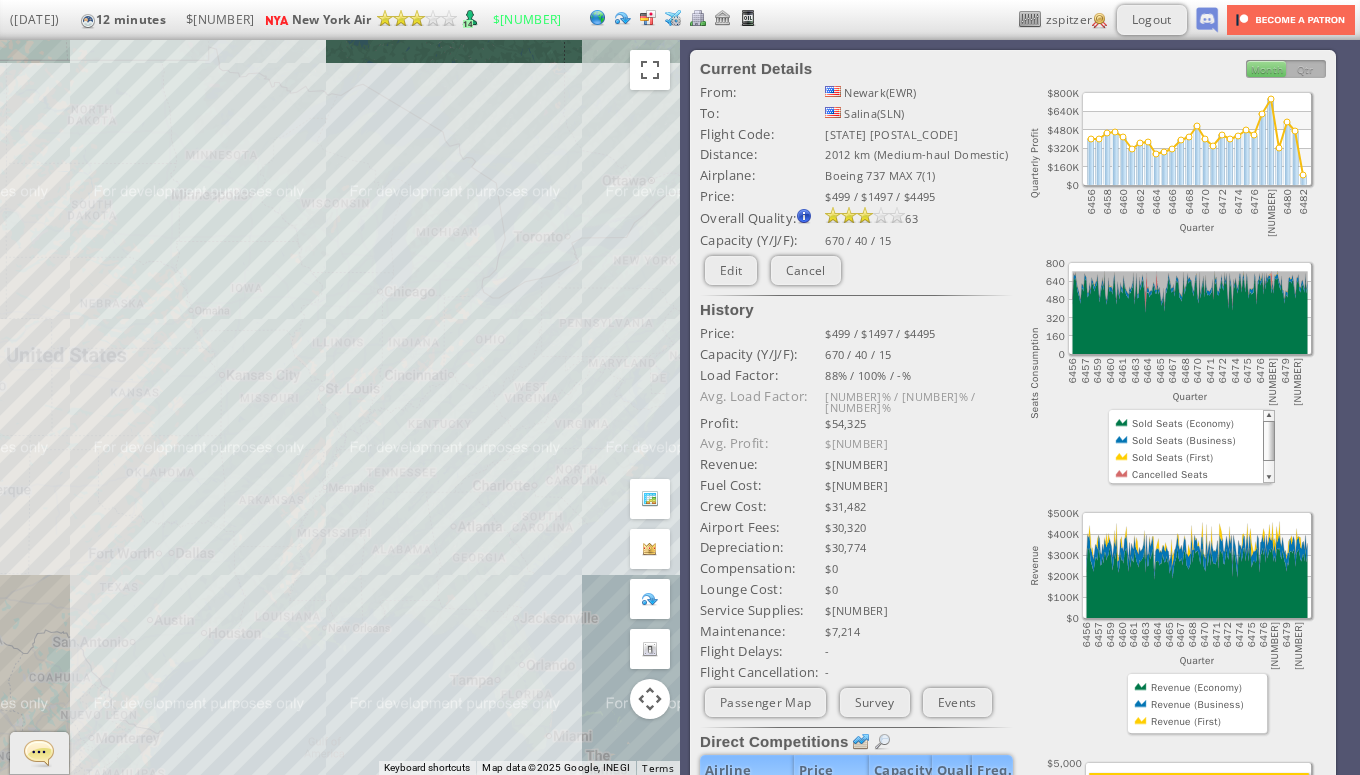 click on "To navigate, press the arrow keys." at bounding box center [340, 407] 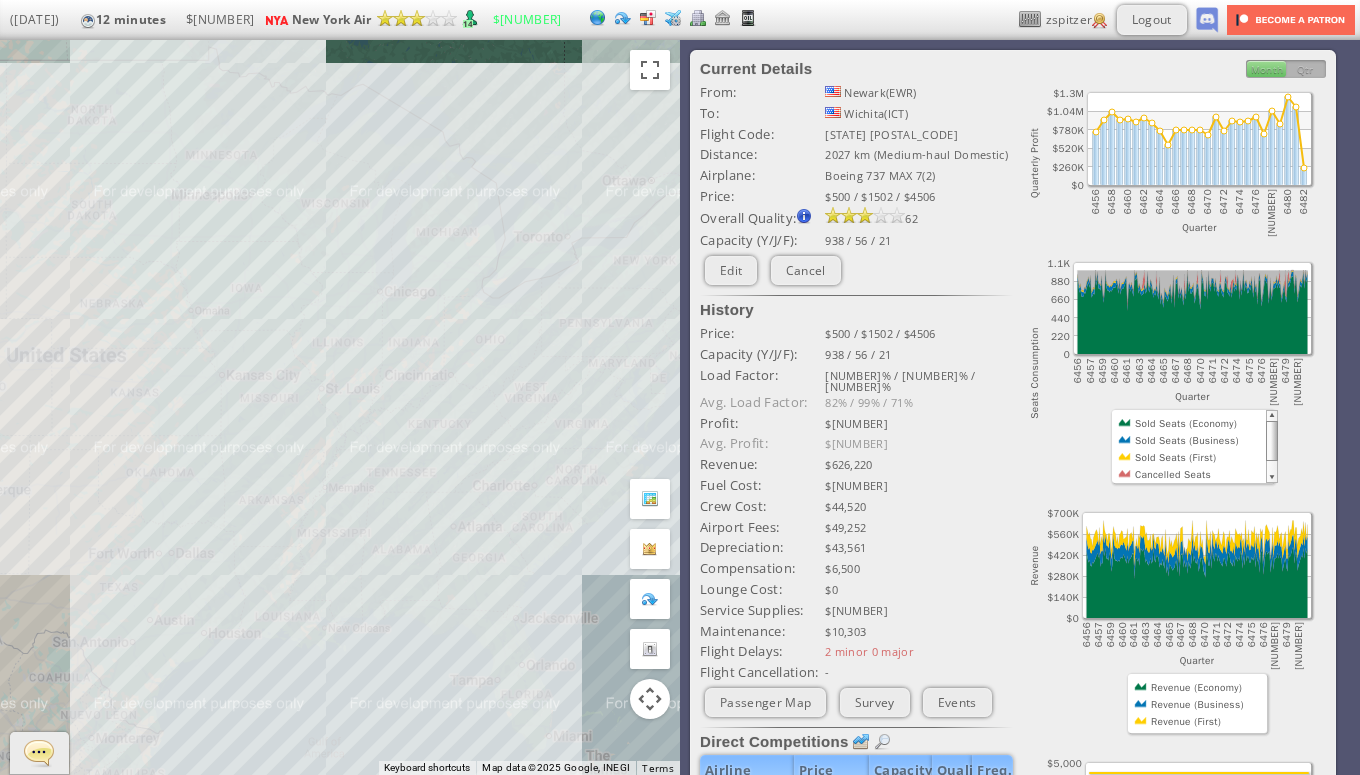 click on "To navigate, press the arrow keys." at bounding box center (340, 407) 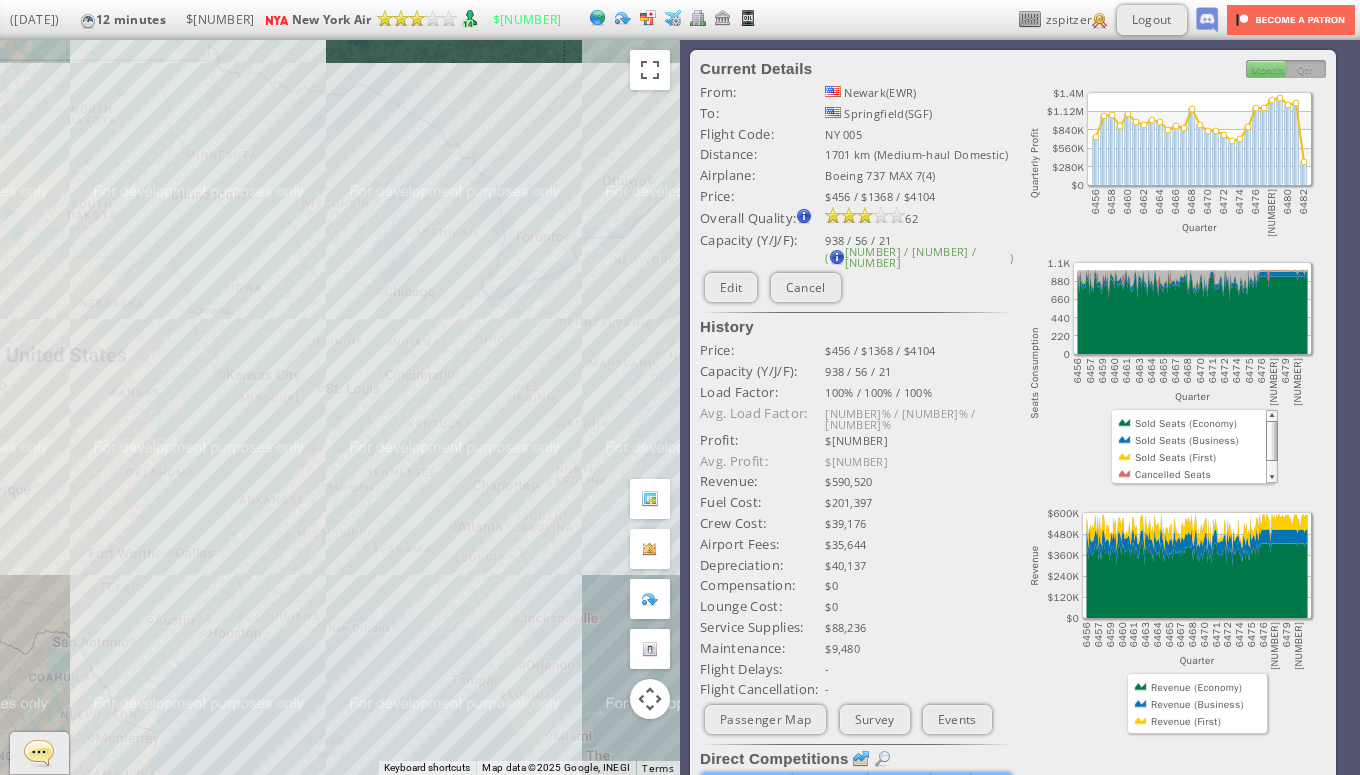 click on "To navigate, press the arrow keys." at bounding box center [340, 407] 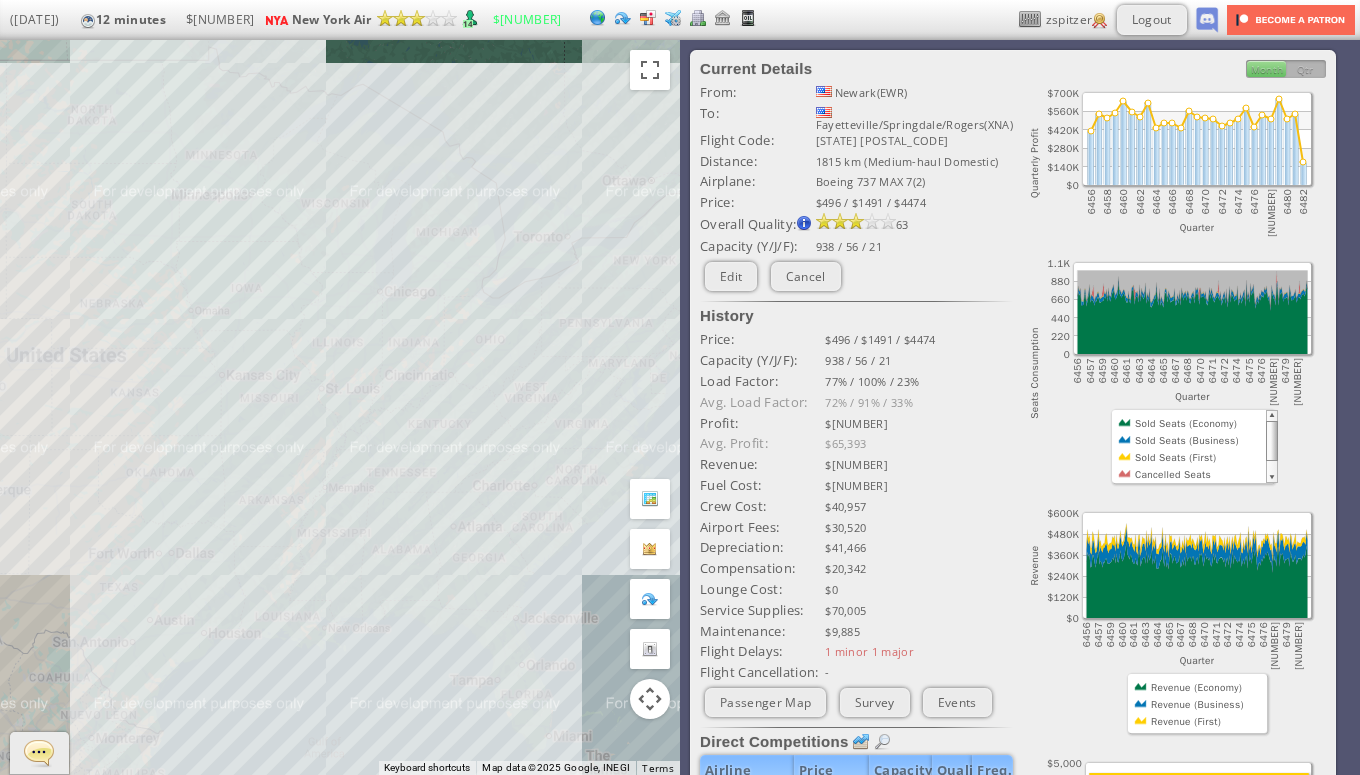 click on "To navigate, press the arrow keys." at bounding box center [340, 407] 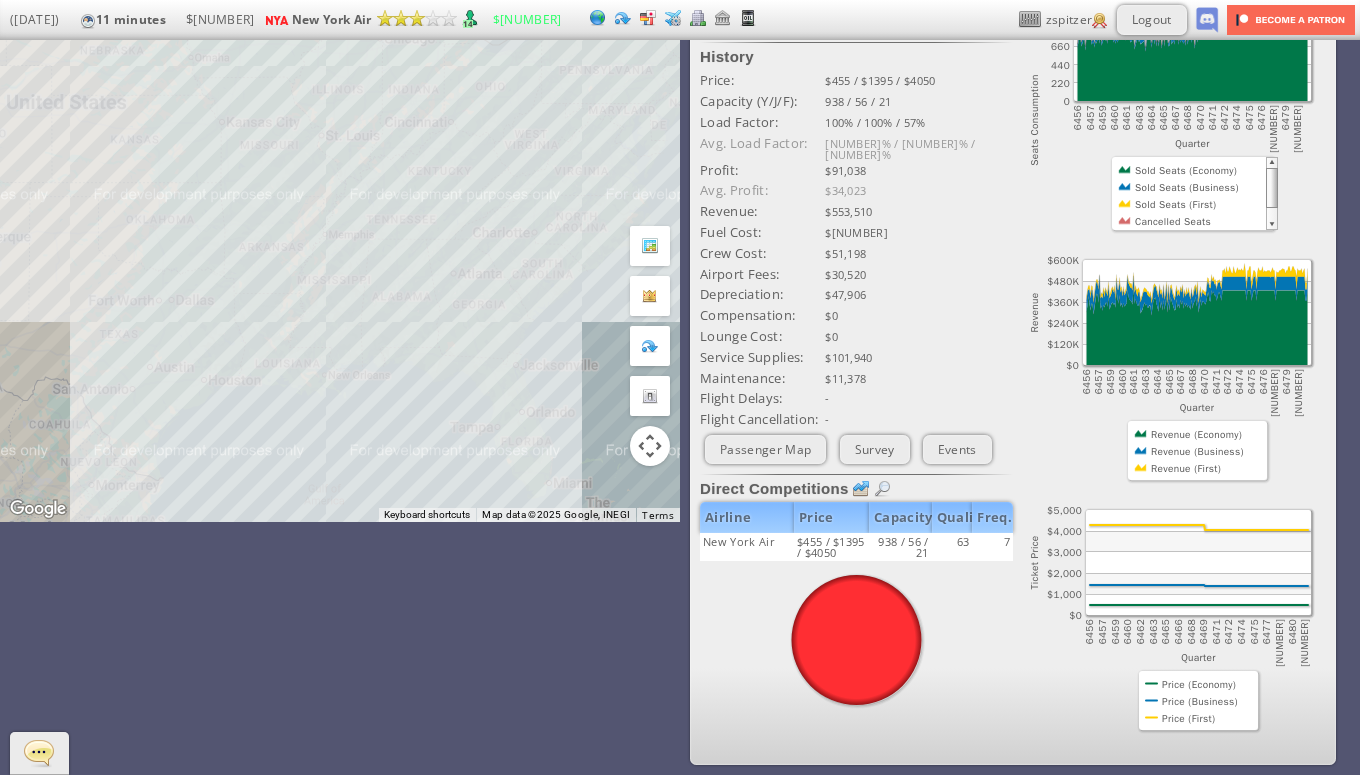 scroll, scrollTop: 0, scrollLeft: 0, axis: both 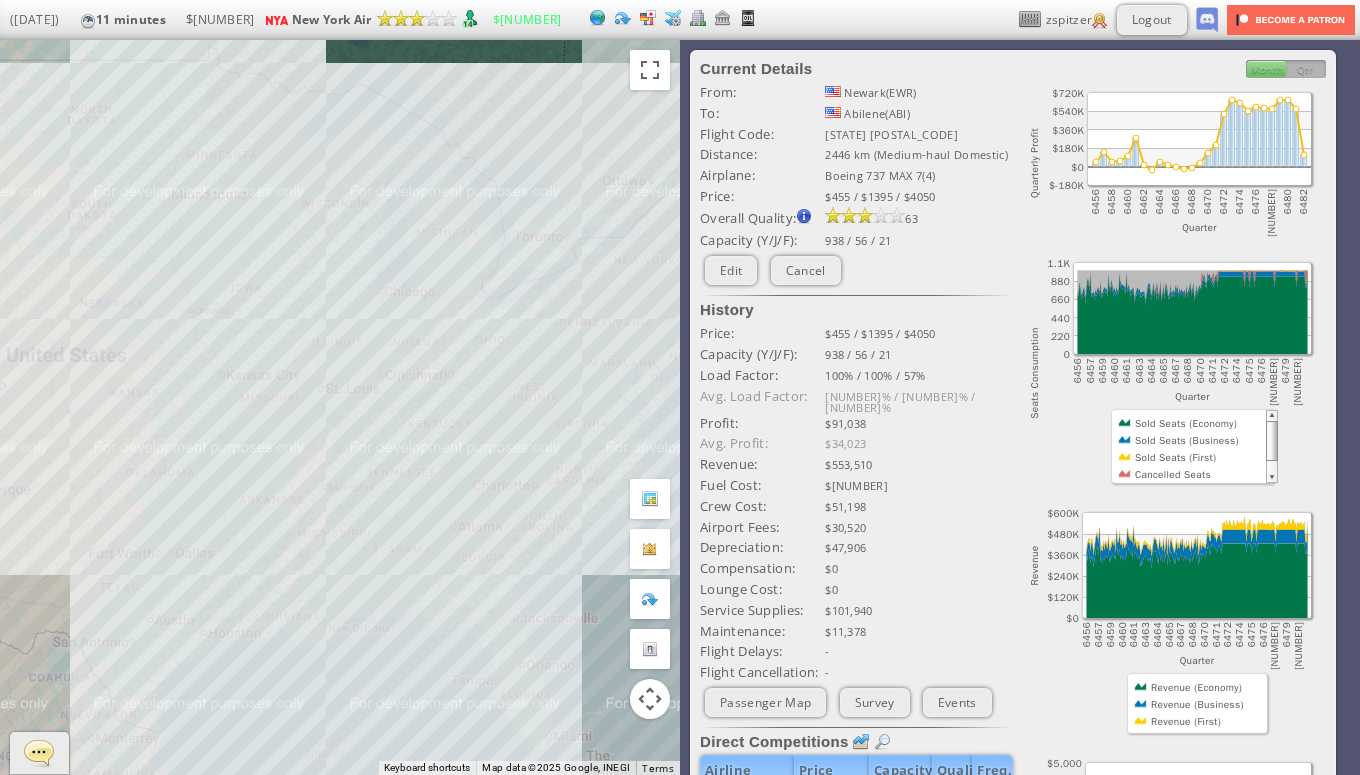 click on "To navigate, press the arrow keys." at bounding box center [340, 407] 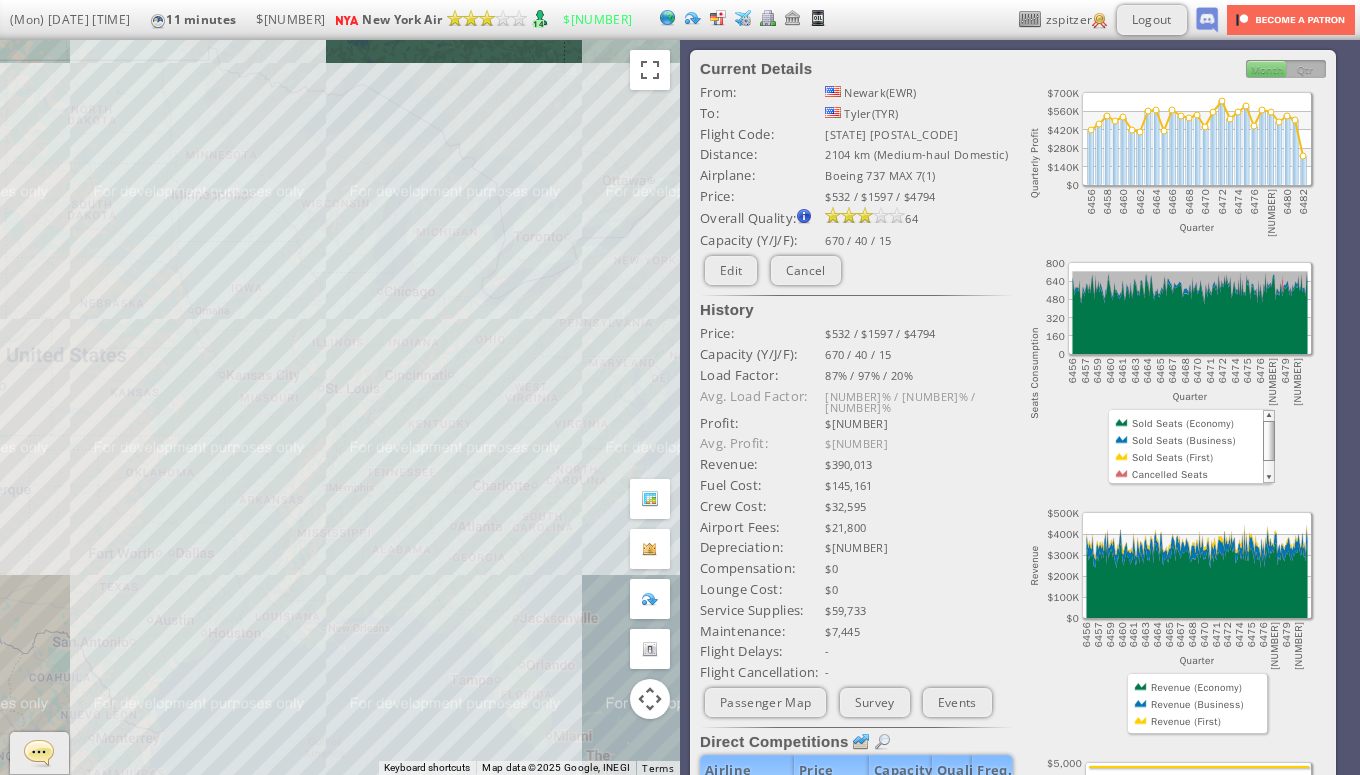 click on "To navigate, press the arrow keys." at bounding box center [340, 407] 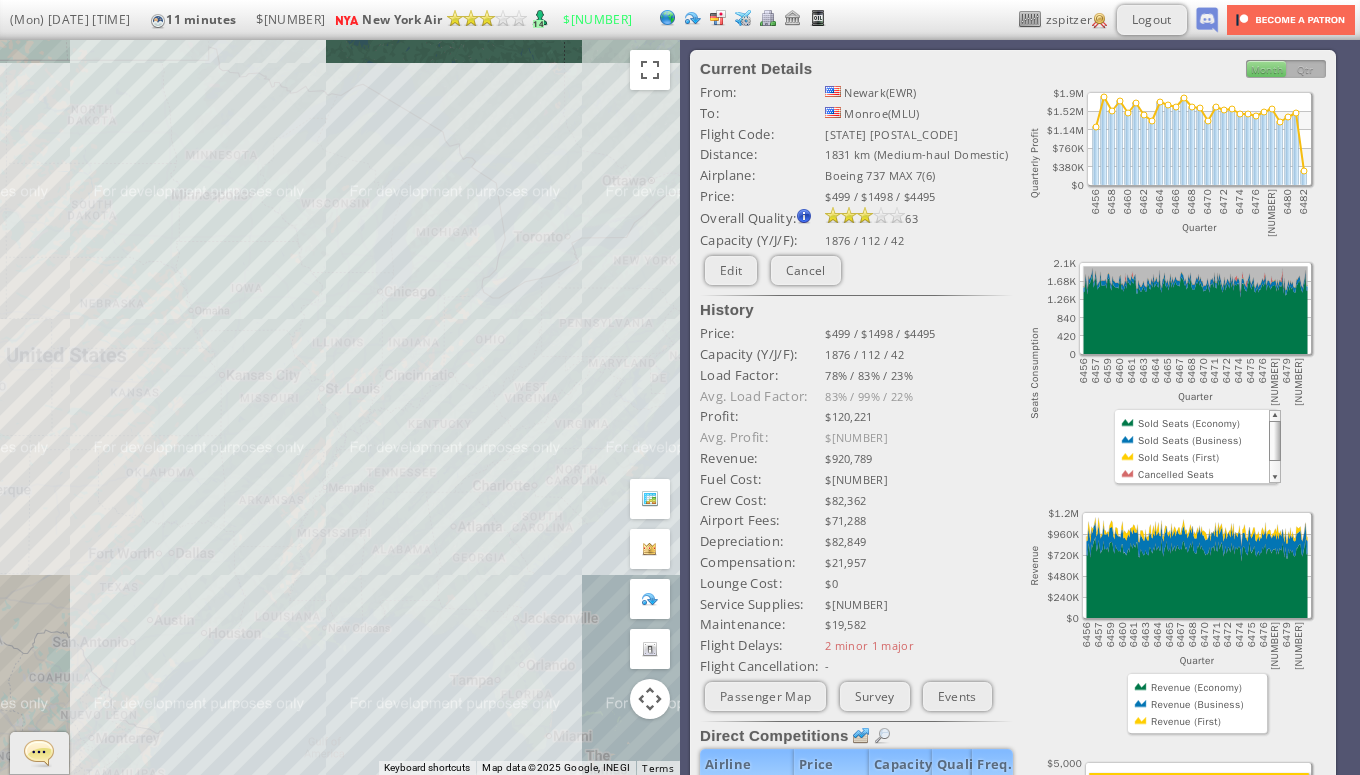 click on "To navigate, press the arrow keys." at bounding box center [340, 407] 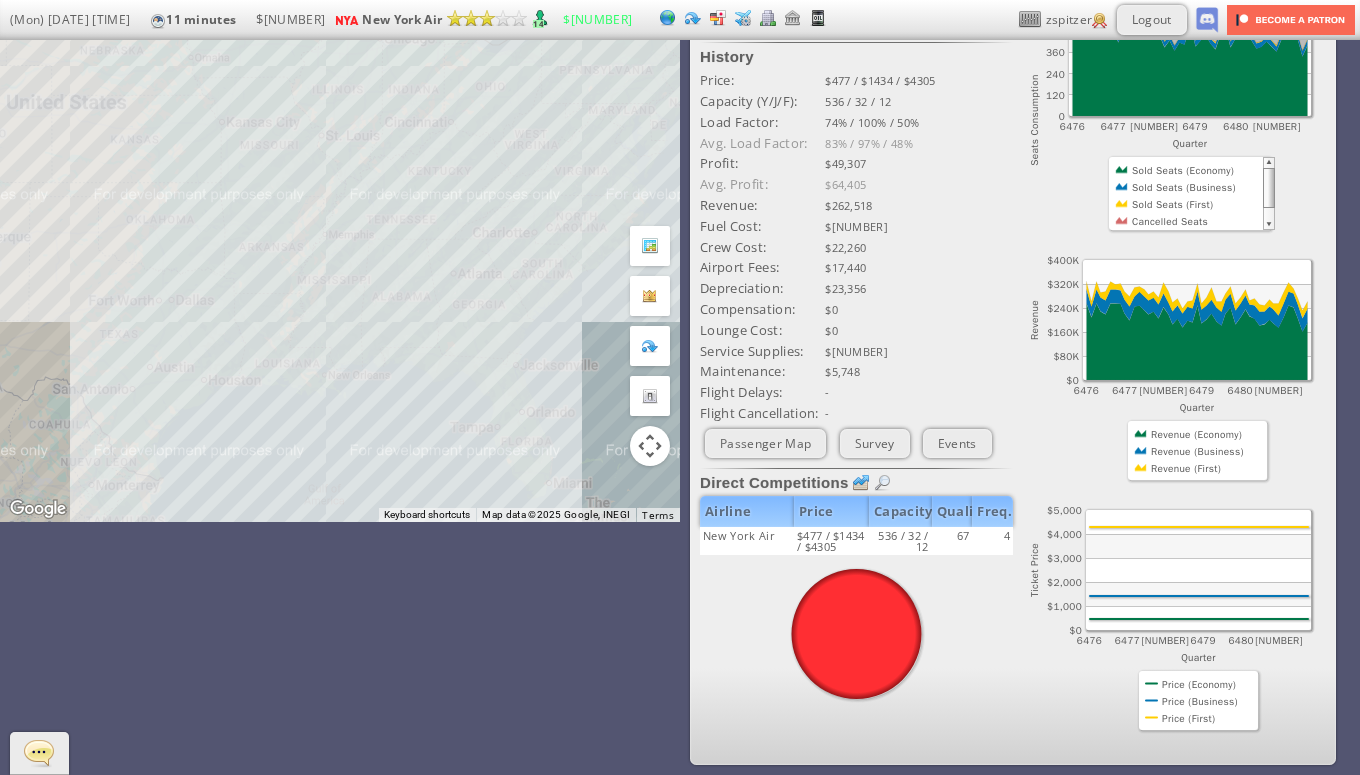 scroll, scrollTop: 0, scrollLeft: 0, axis: both 